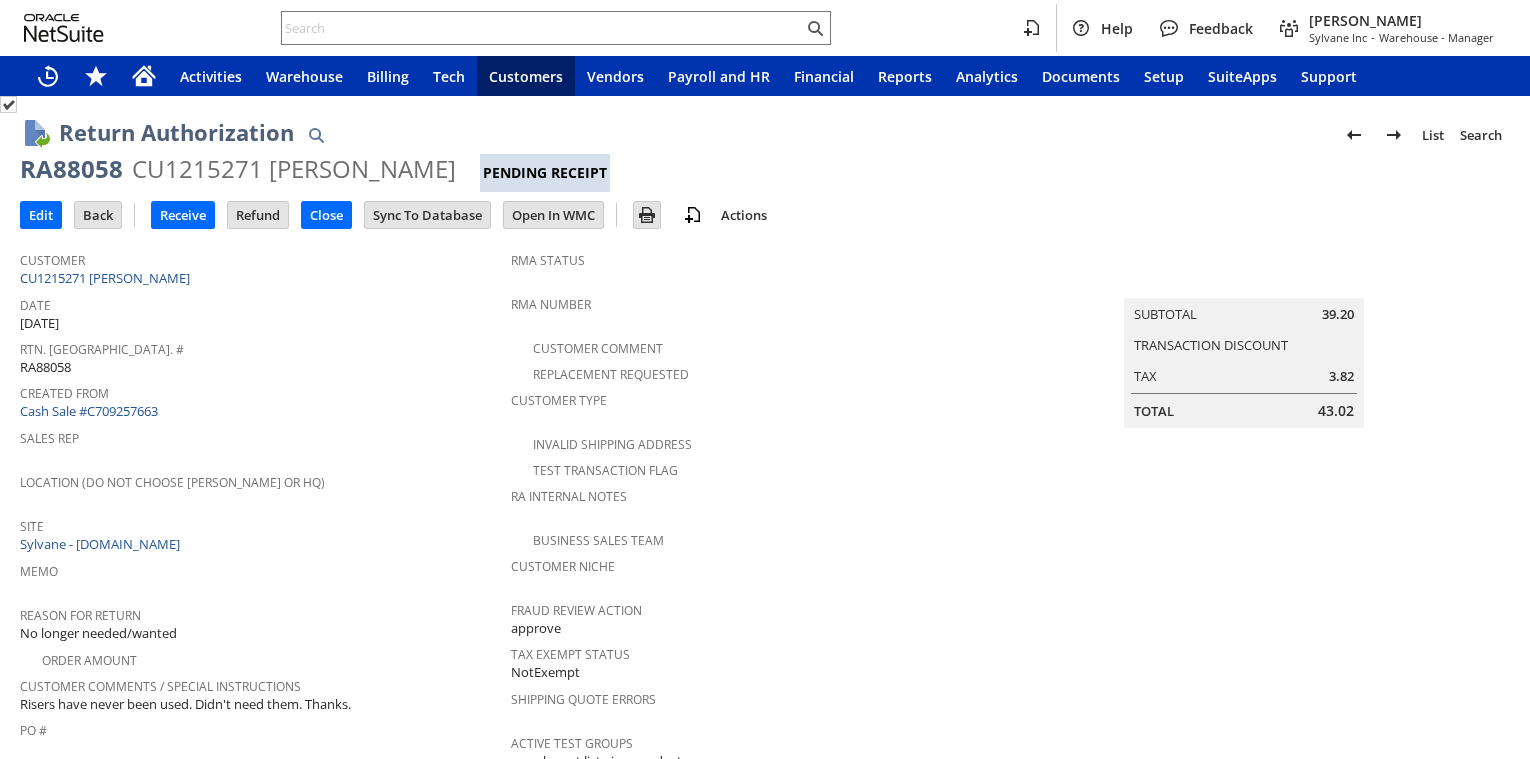 scroll, scrollTop: 0, scrollLeft: 0, axis: both 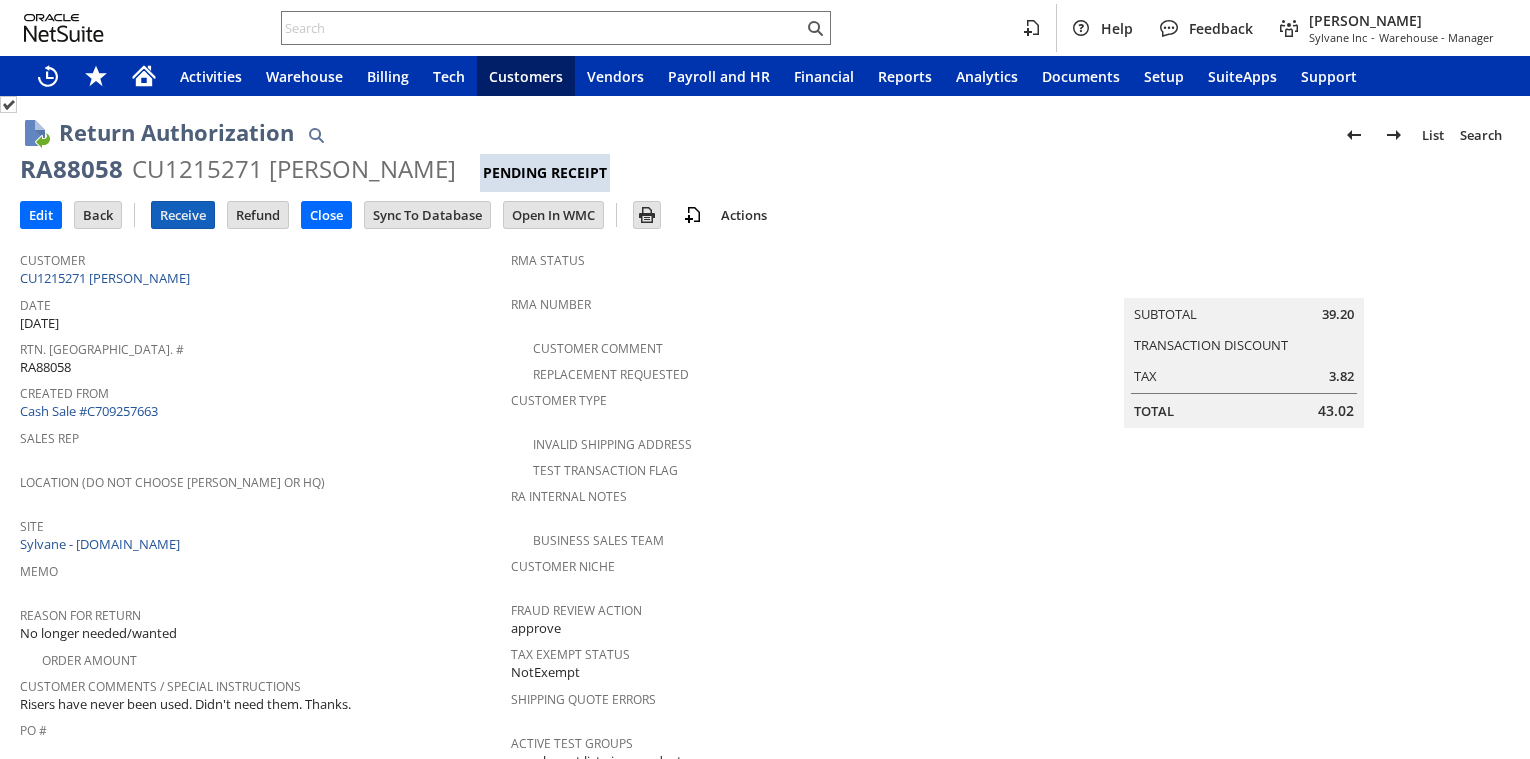 click on "Receive" at bounding box center [183, 215] 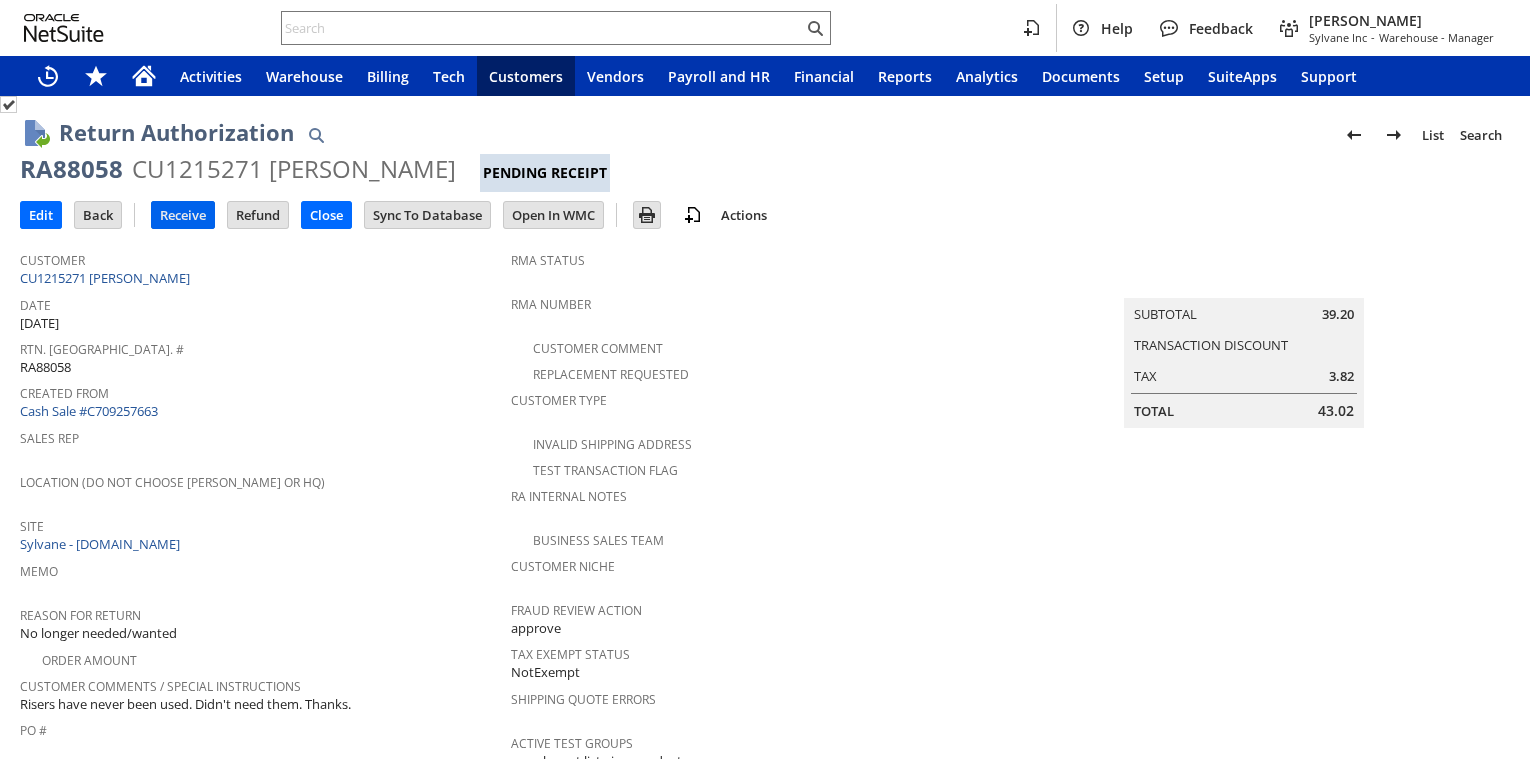 scroll, scrollTop: 0, scrollLeft: 0, axis: both 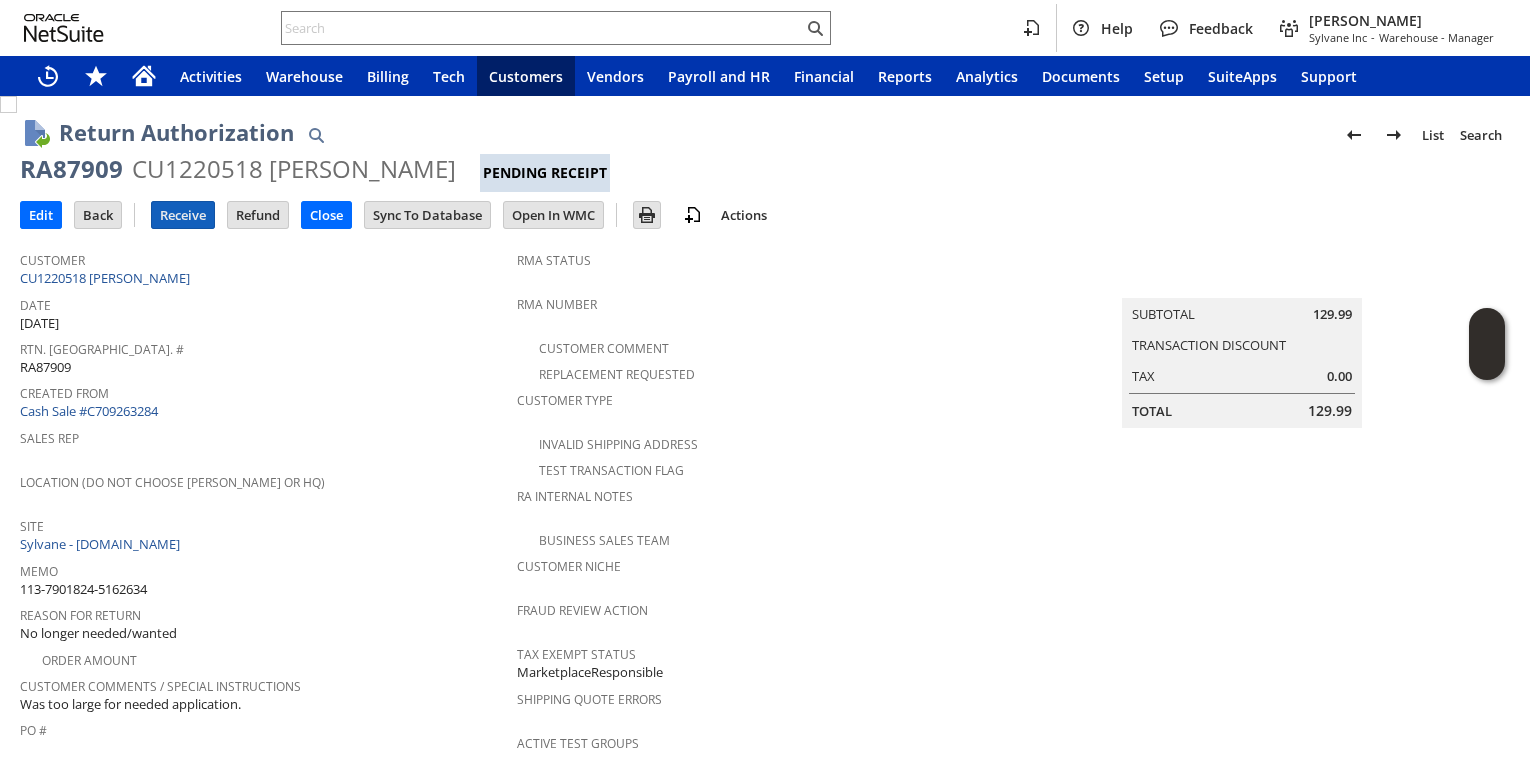 click on "Receive" at bounding box center [183, 215] 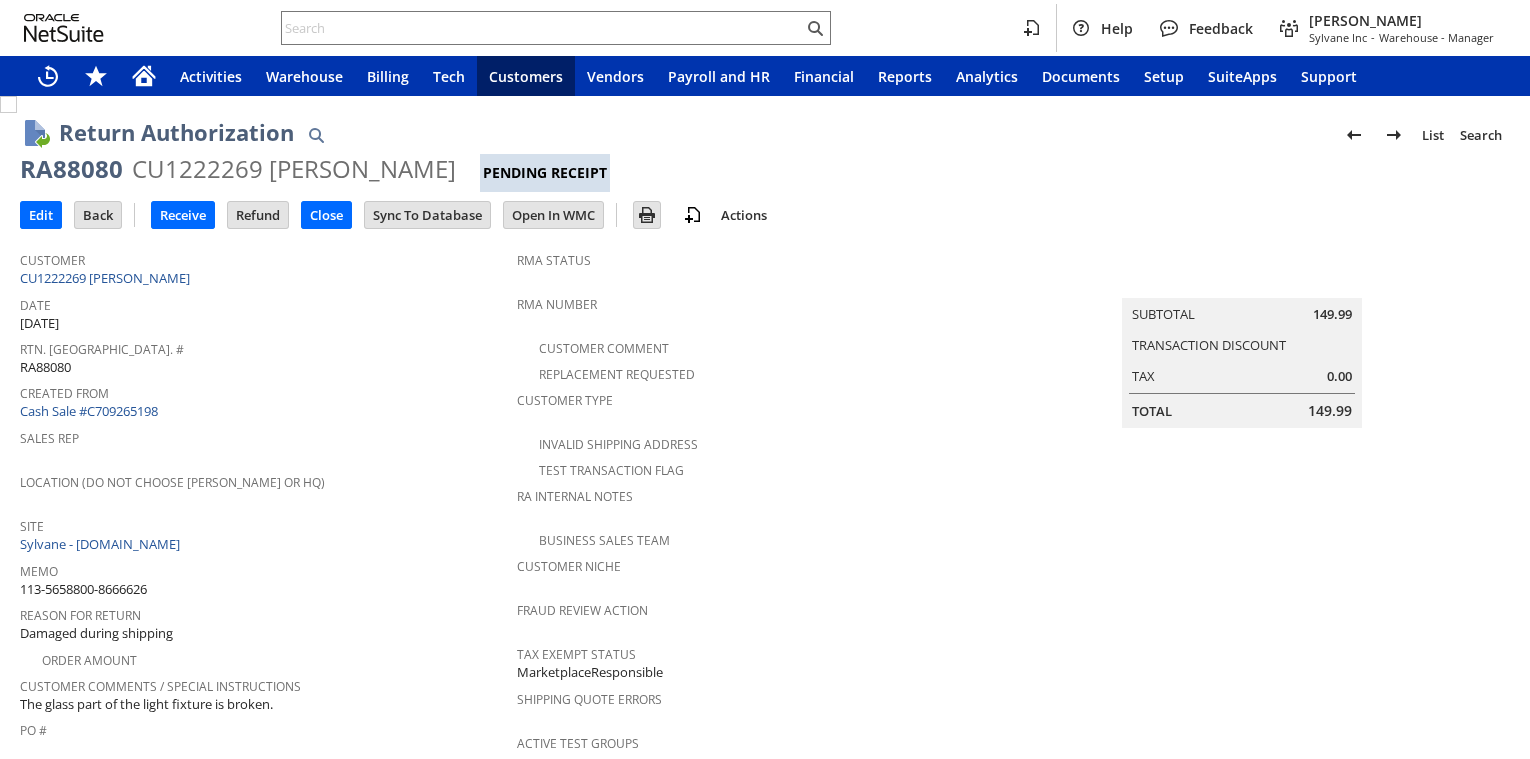 scroll, scrollTop: 0, scrollLeft: 0, axis: both 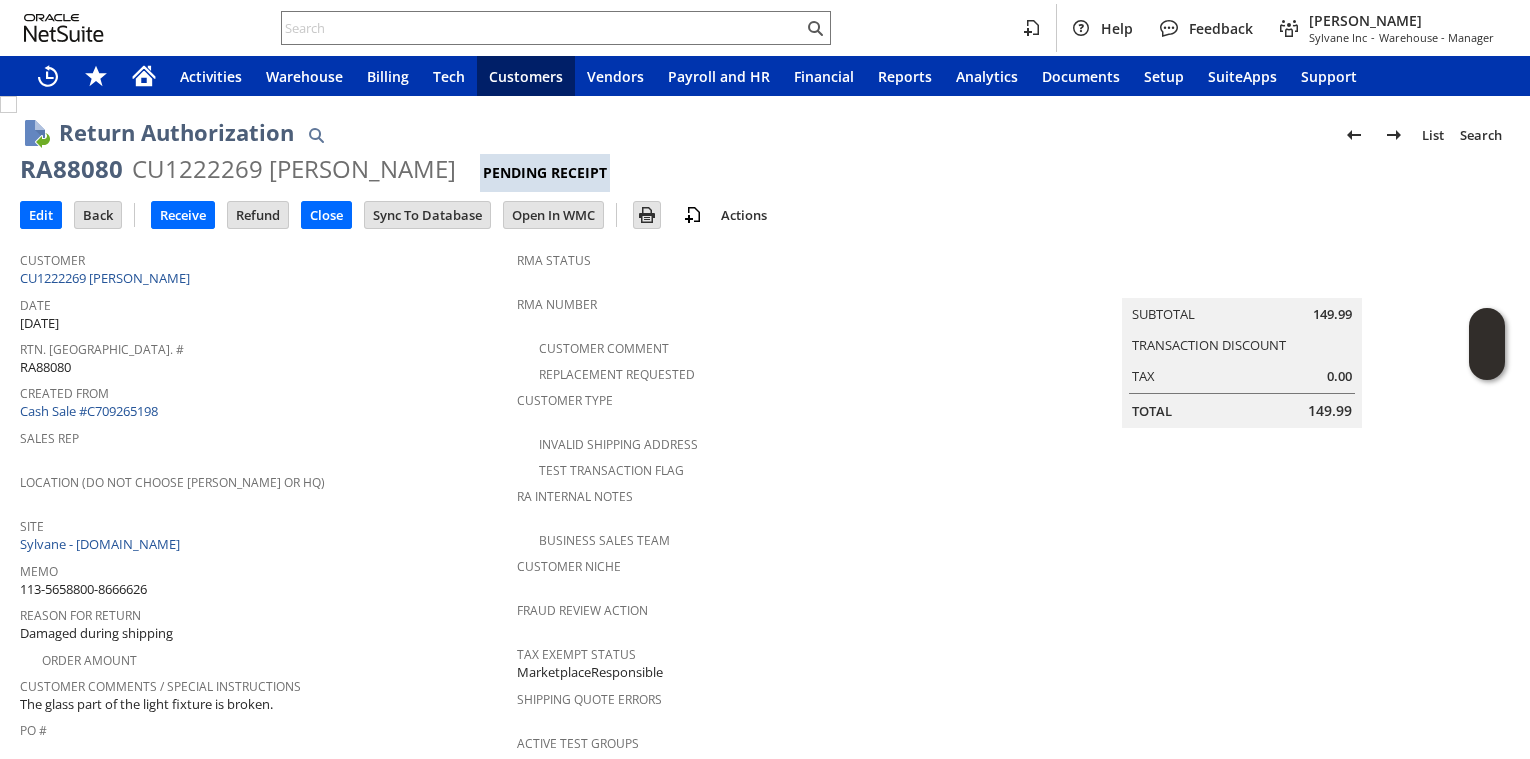 click on "RA88080" at bounding box center (71, 169) 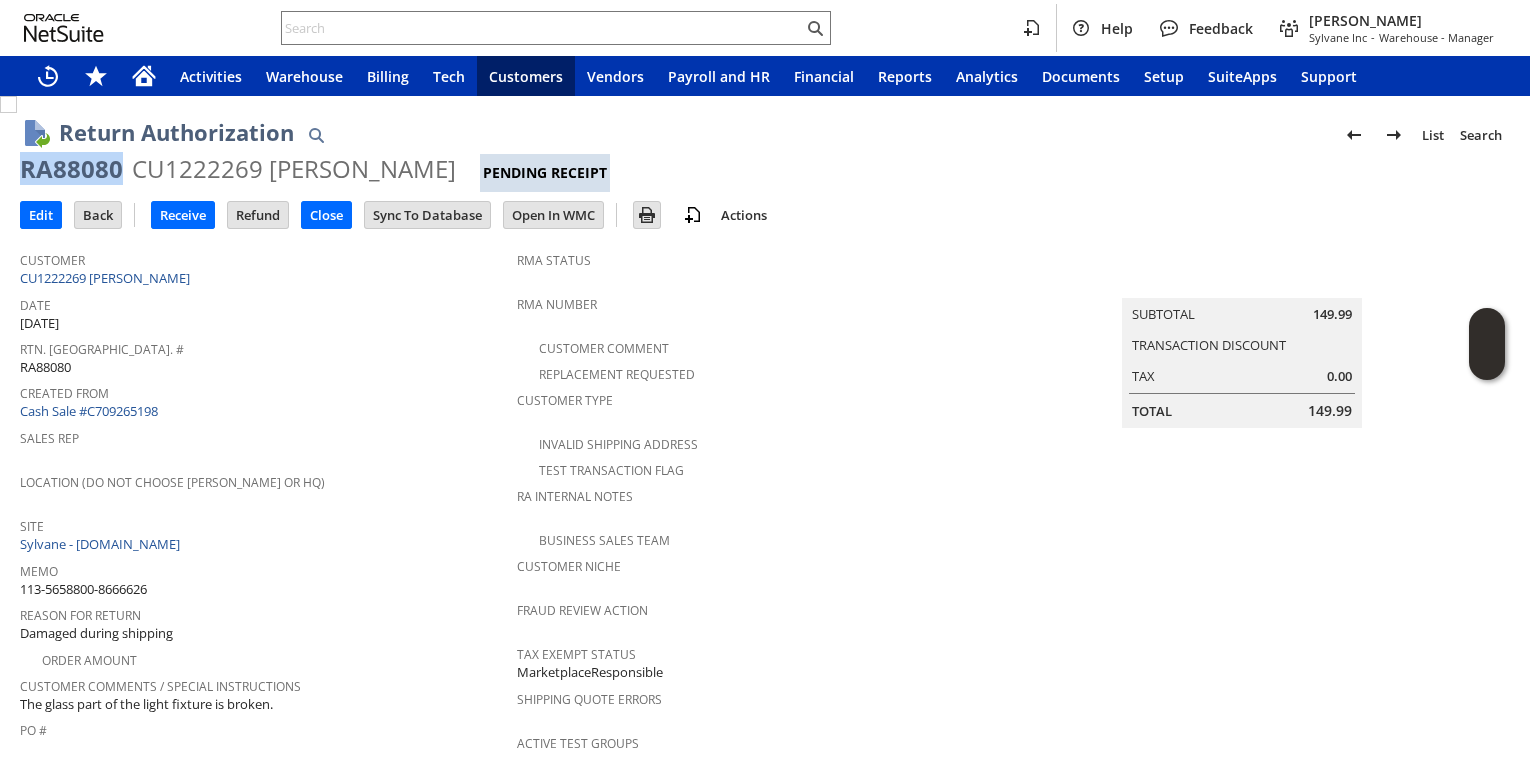 click on "RA88080" at bounding box center (71, 169) 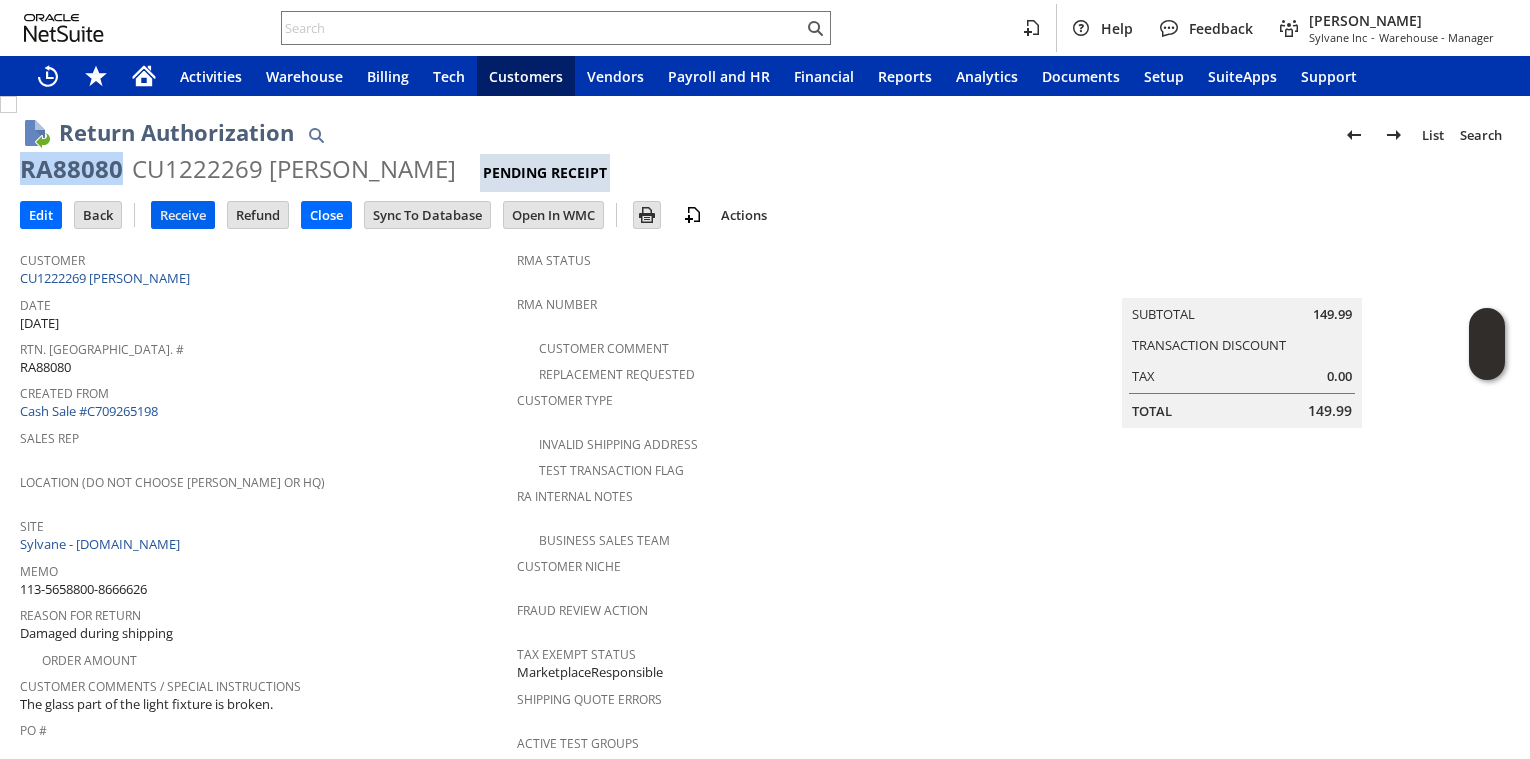 click on "Receive" at bounding box center [183, 215] 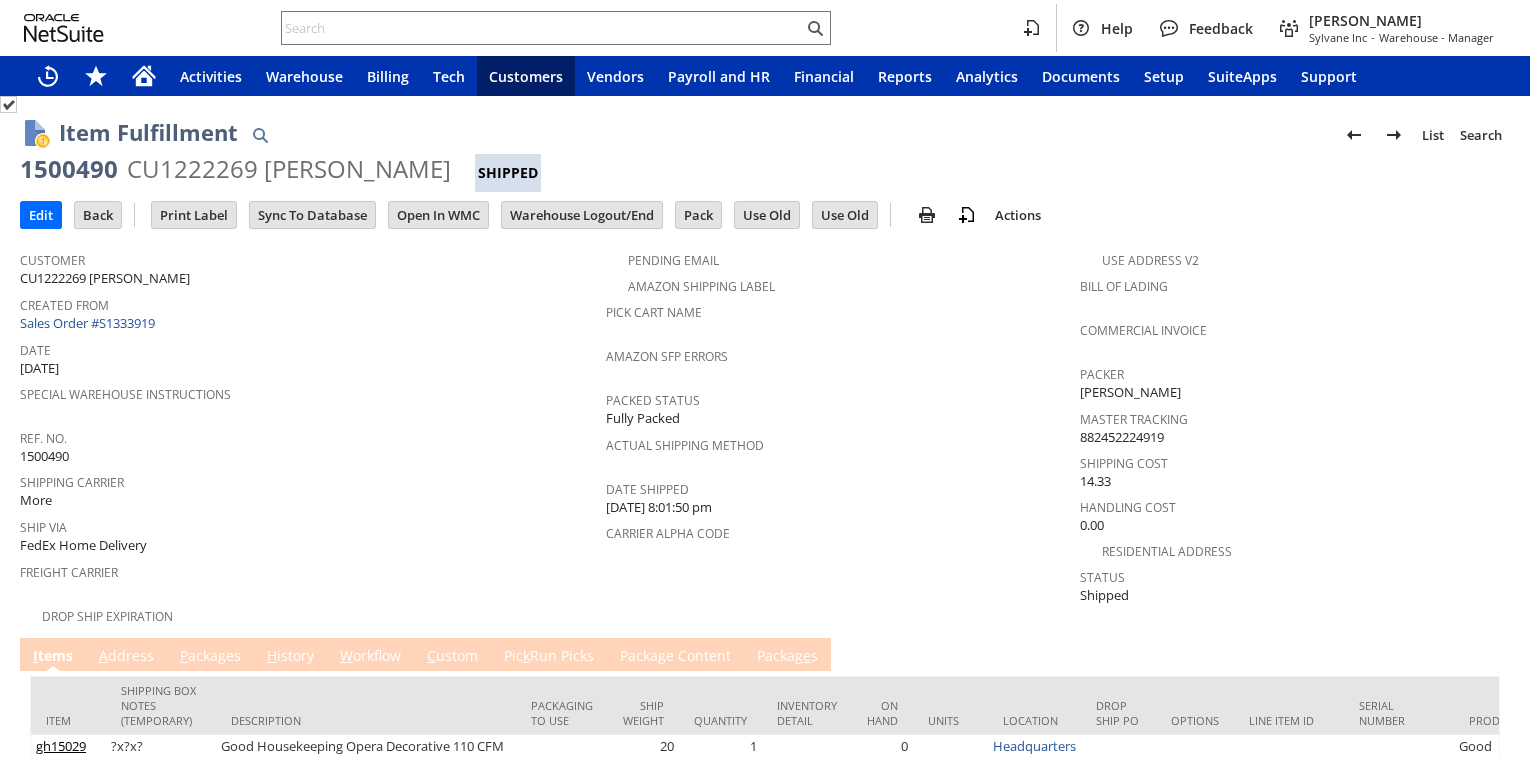 scroll, scrollTop: 0, scrollLeft: 0, axis: both 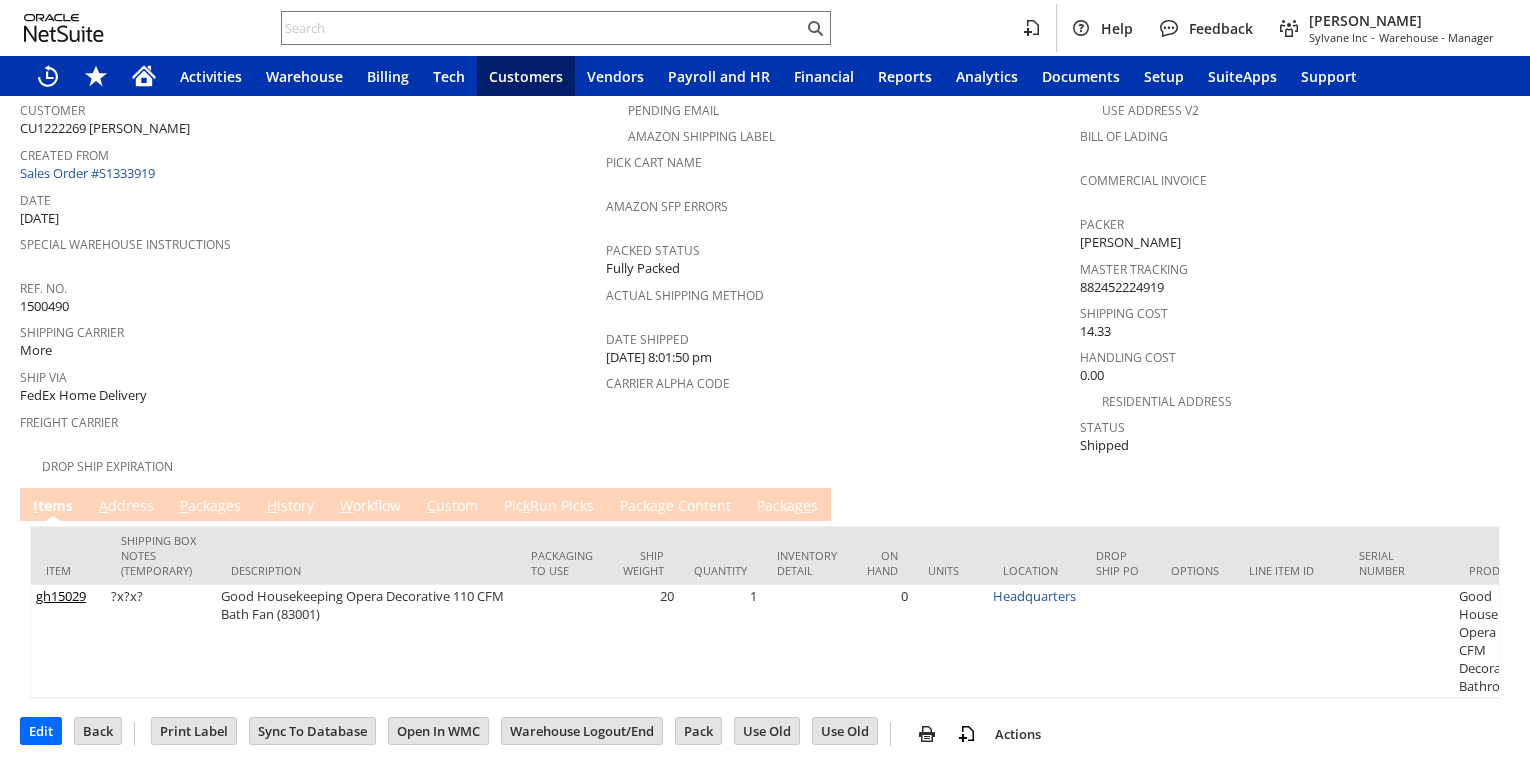 click on "P ackages" at bounding box center [210, 507] 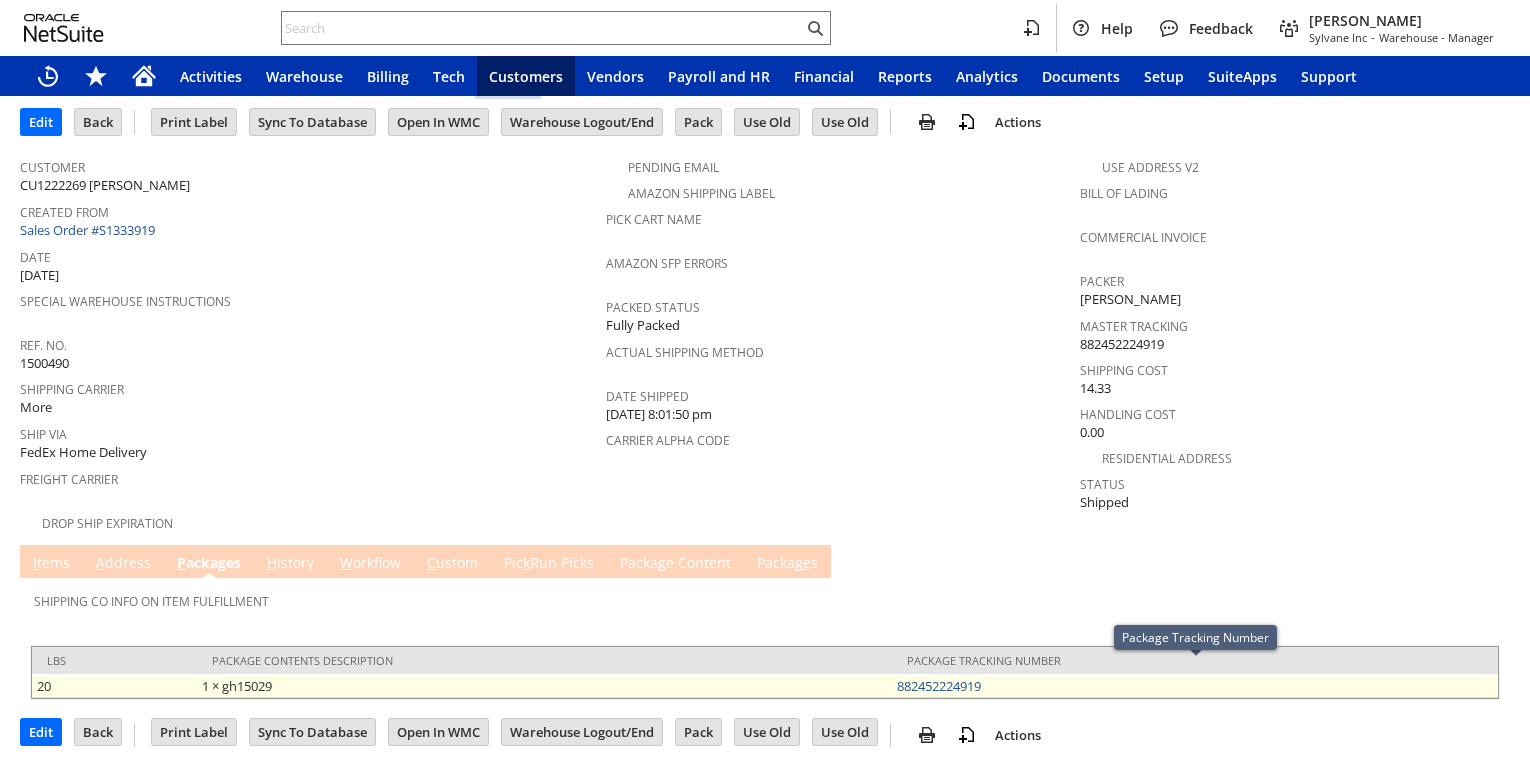 scroll, scrollTop: 0, scrollLeft: 0, axis: both 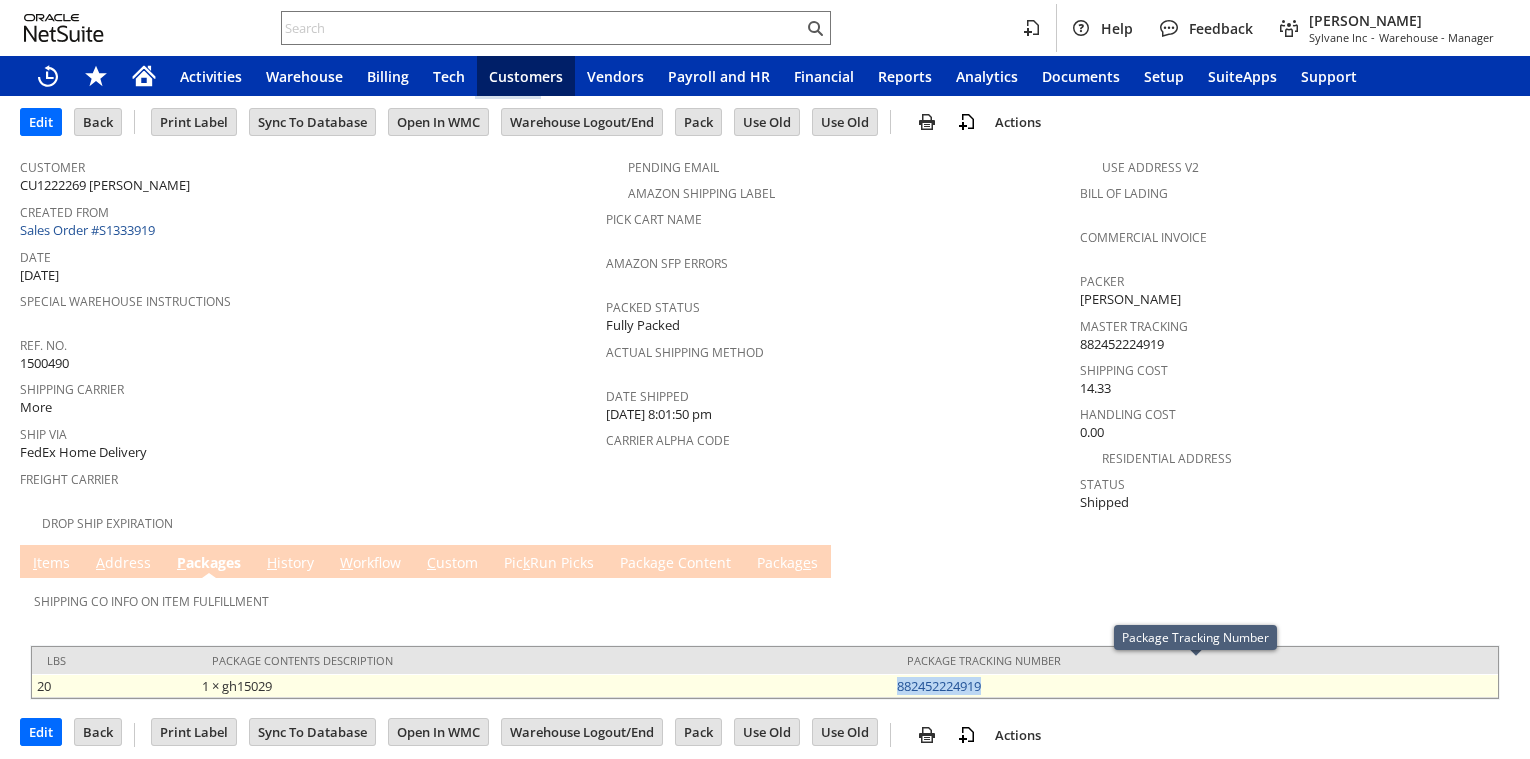 click on "882452224919" at bounding box center [1195, 686] 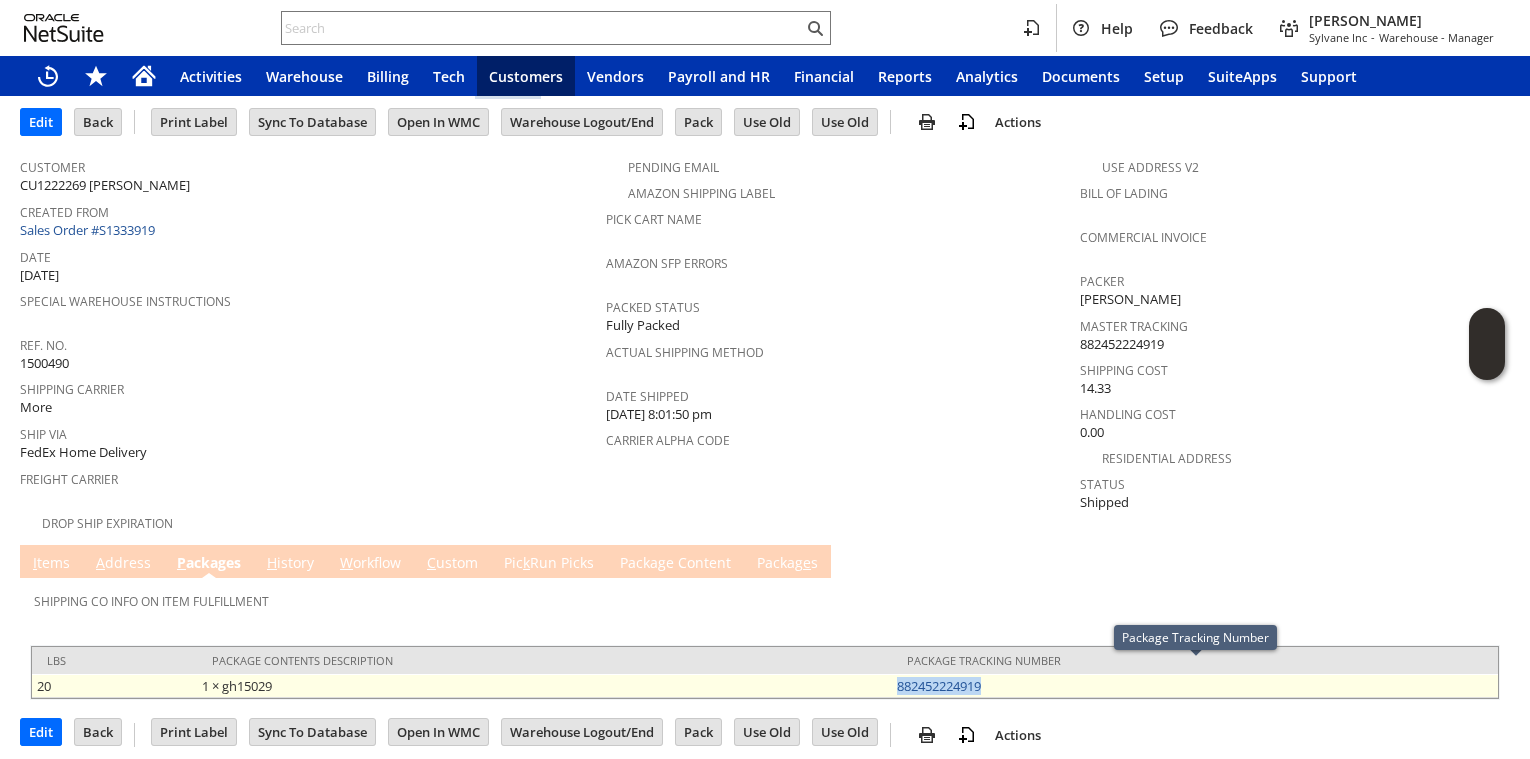 copy on "882452224919" 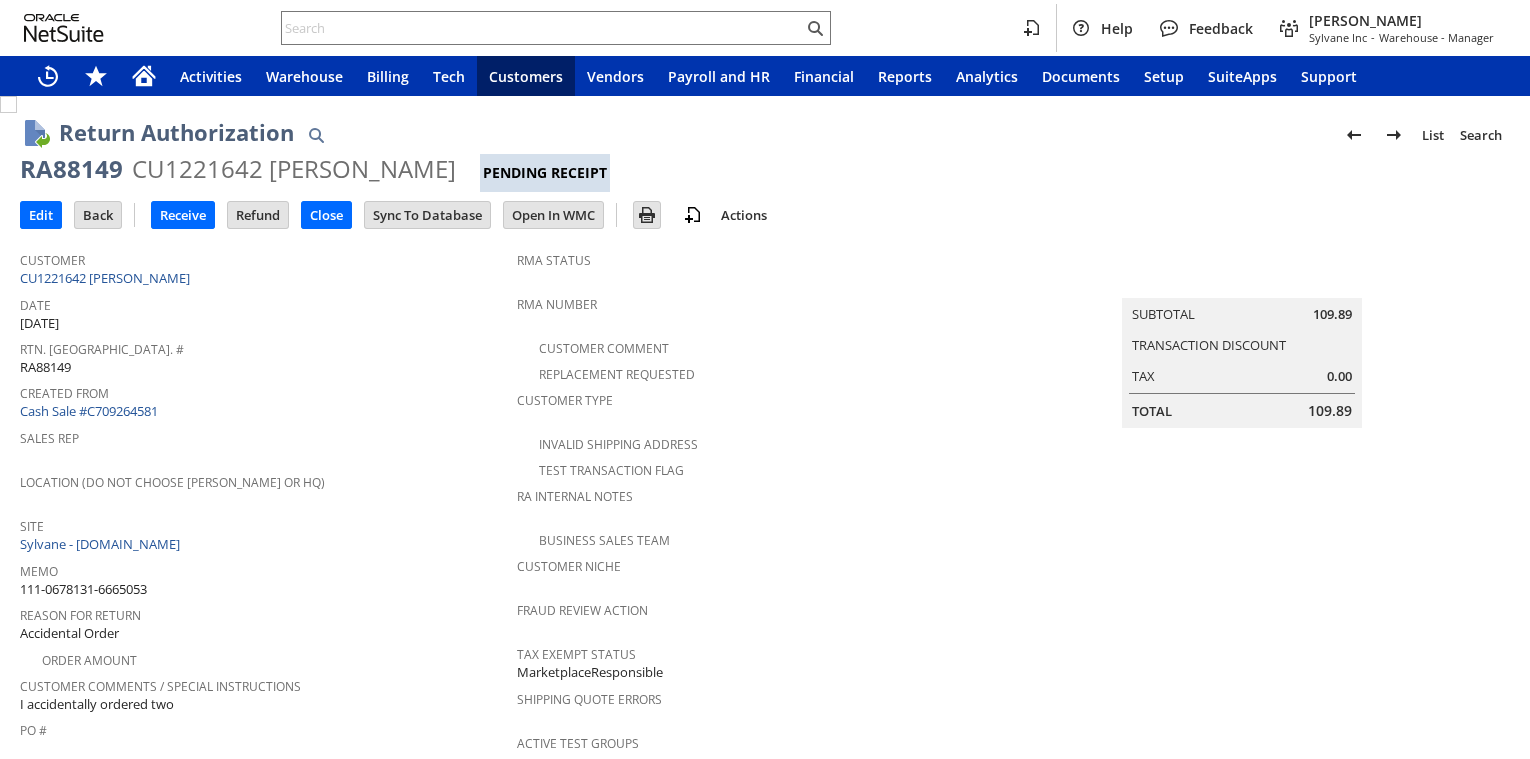 scroll, scrollTop: 0, scrollLeft: 0, axis: both 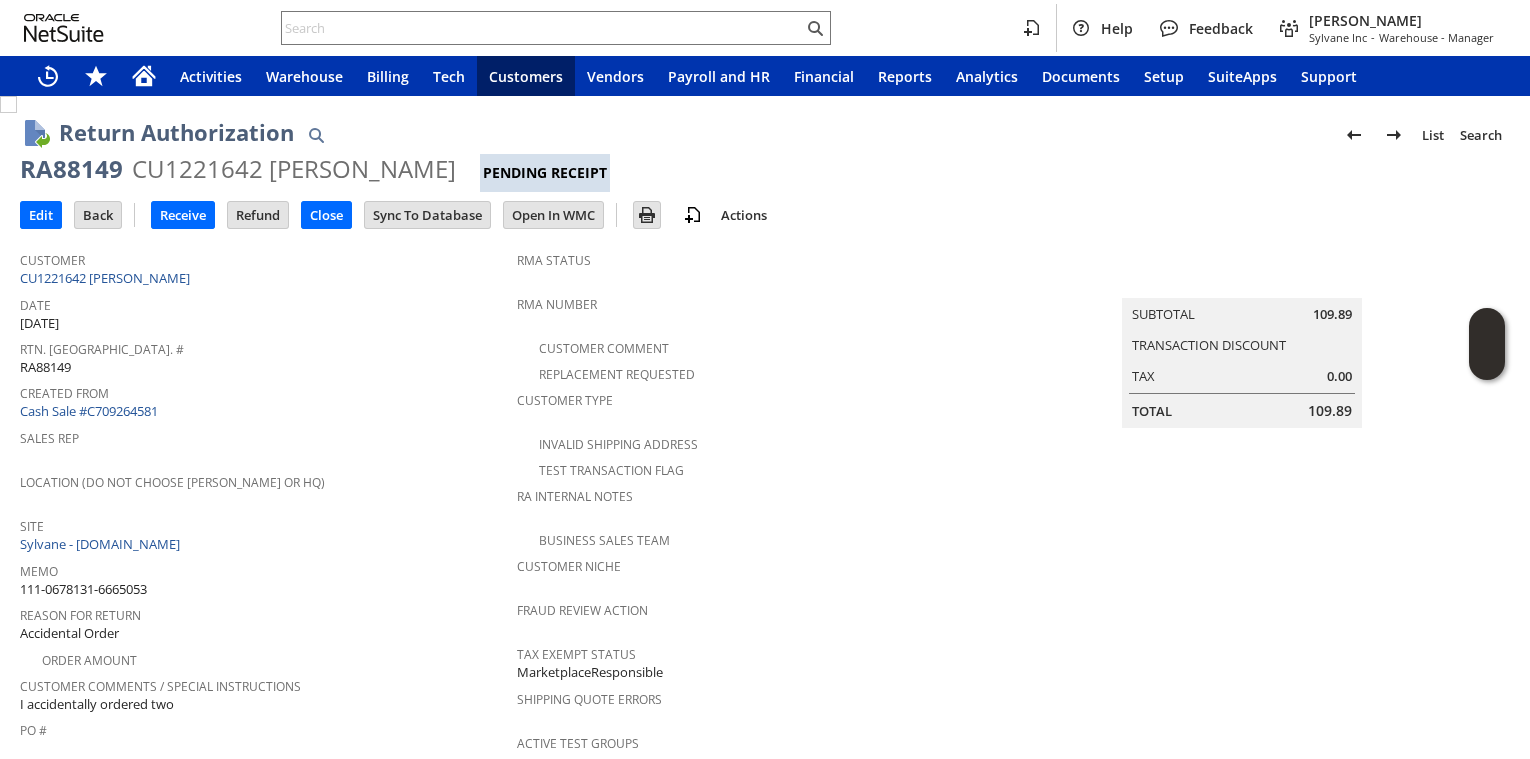 click on "Receive" at bounding box center [183, 215] 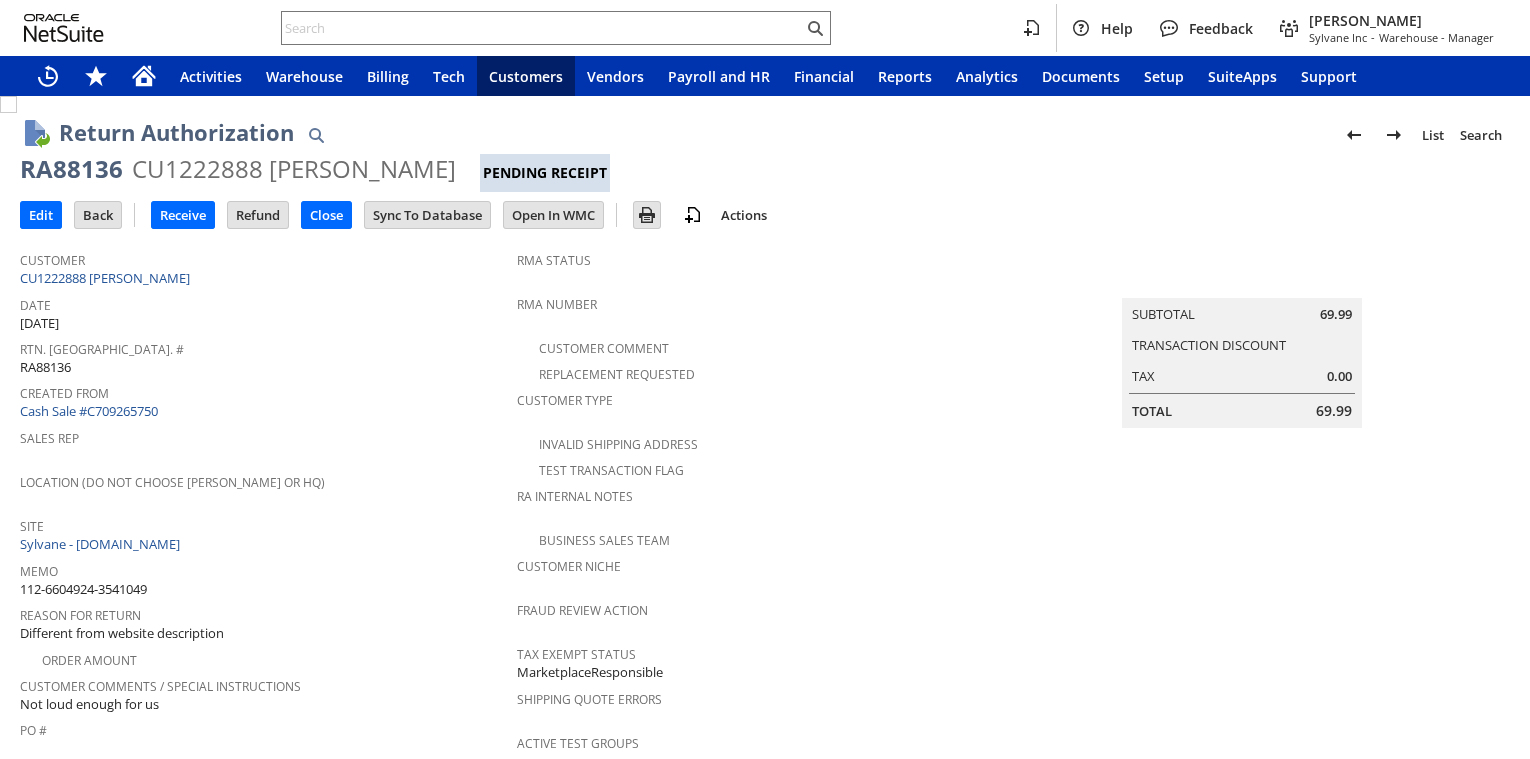 scroll, scrollTop: 0, scrollLeft: 0, axis: both 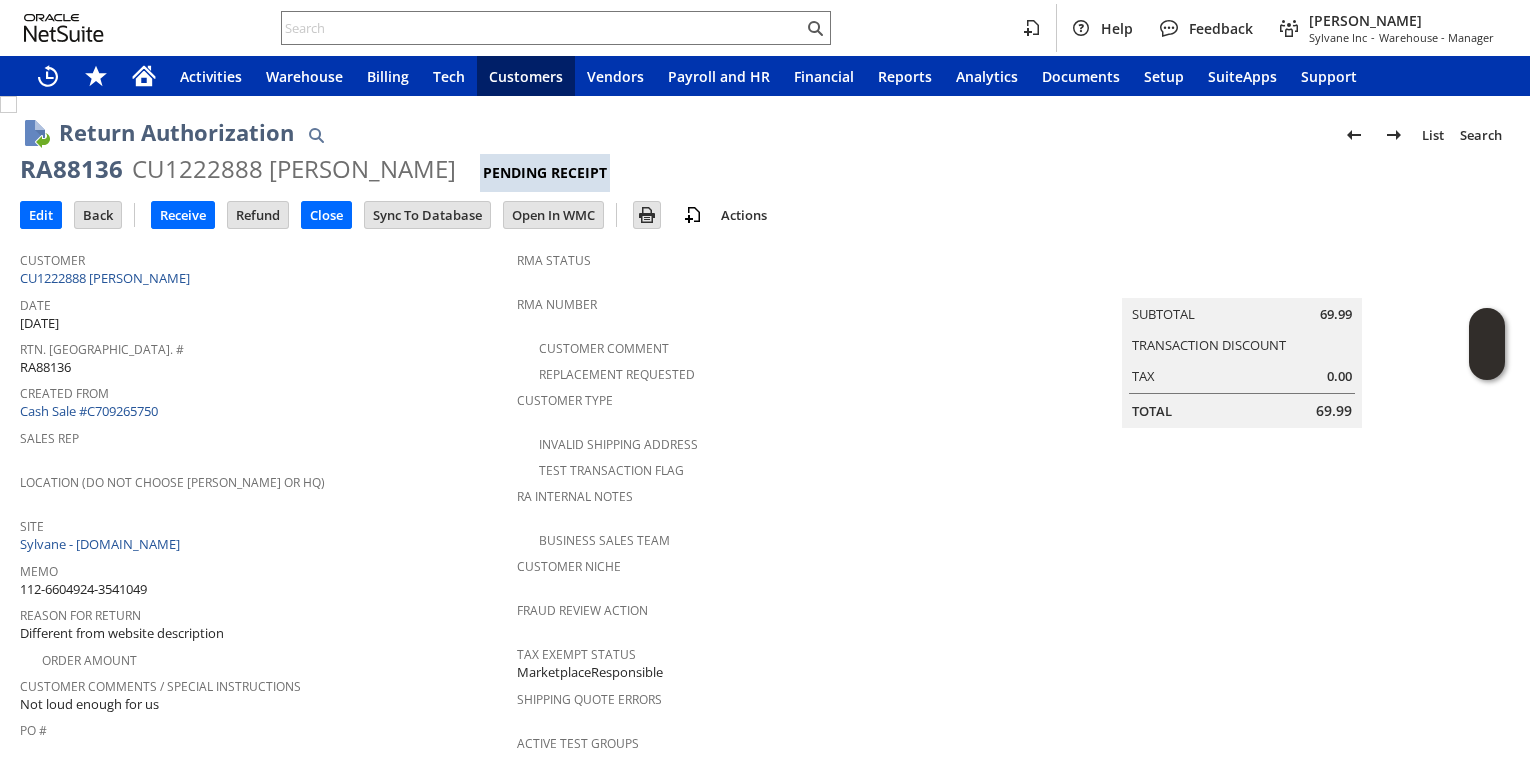 click on "Site
Sylvane - www.sylvane.com" at bounding box center [263, 533] 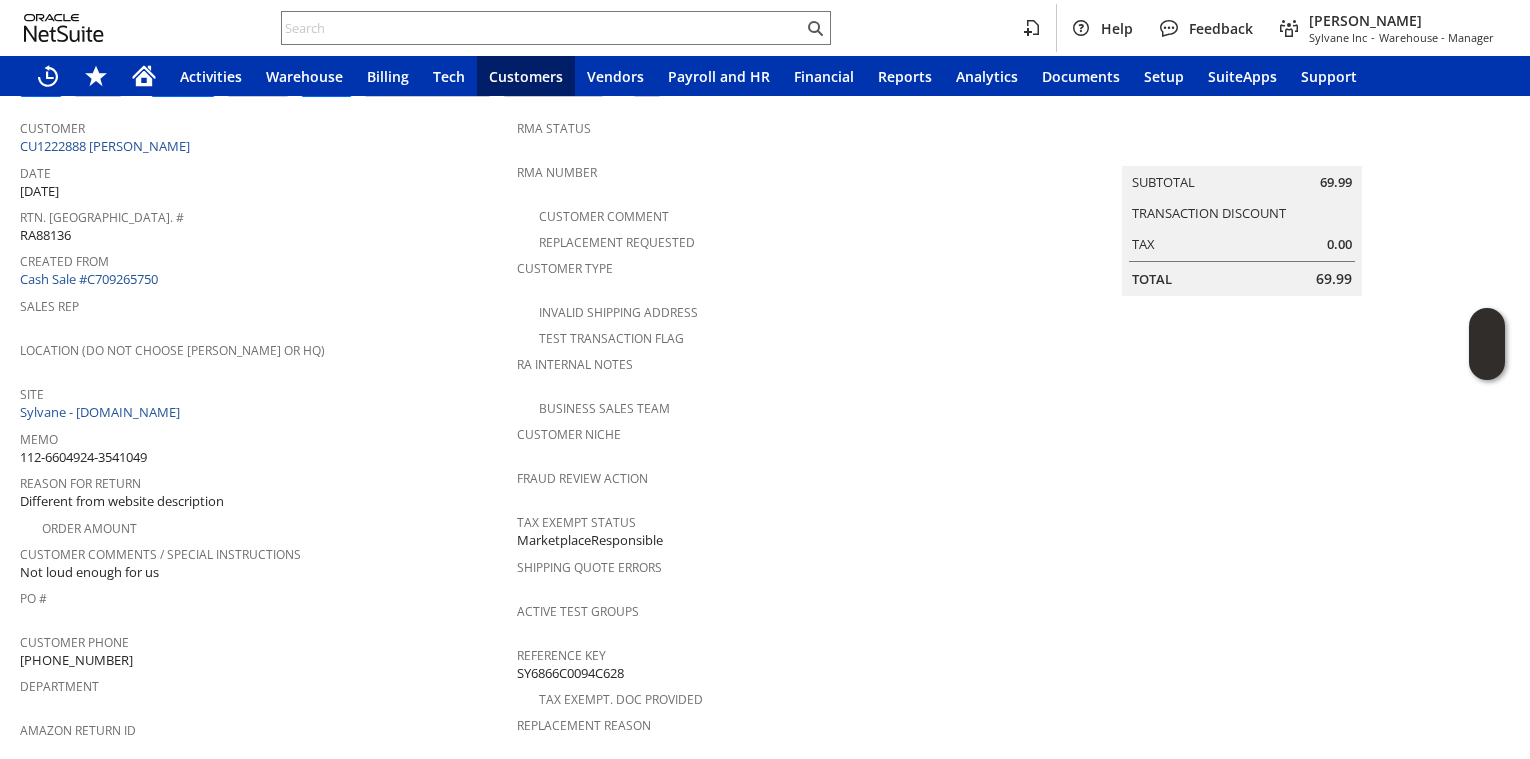 scroll, scrollTop: 0, scrollLeft: 0, axis: both 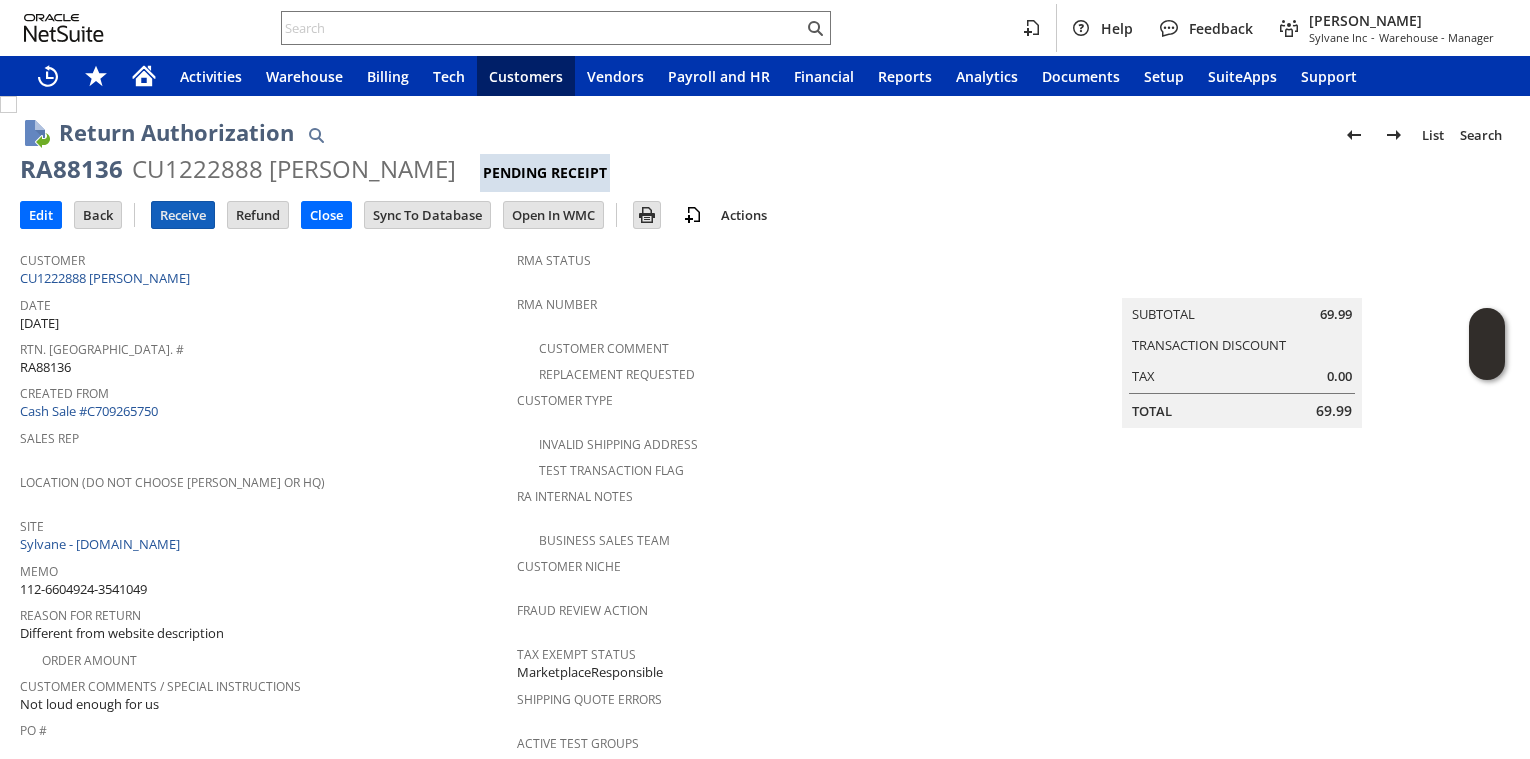 click on "Receive" at bounding box center (183, 215) 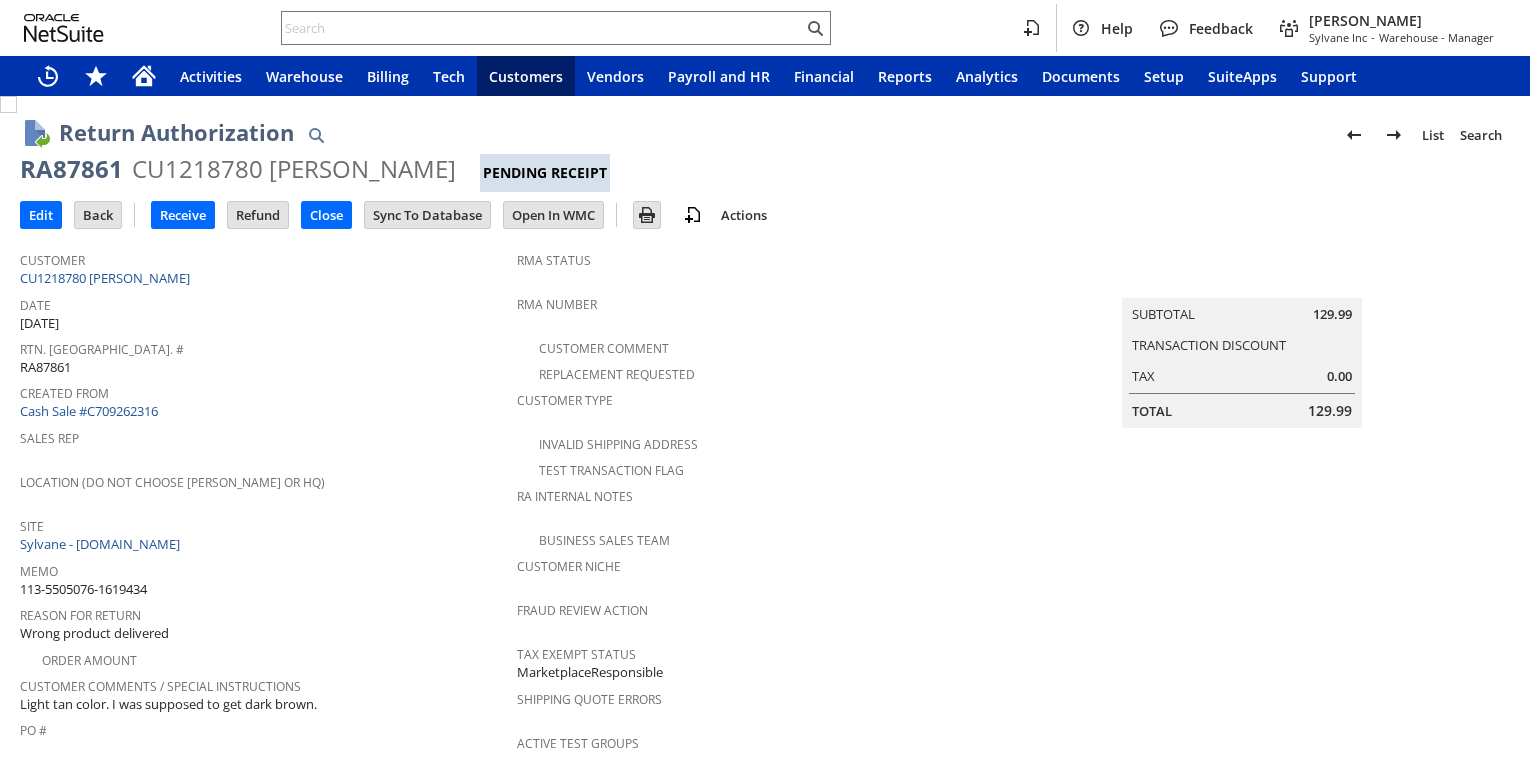 scroll, scrollTop: 0, scrollLeft: 0, axis: both 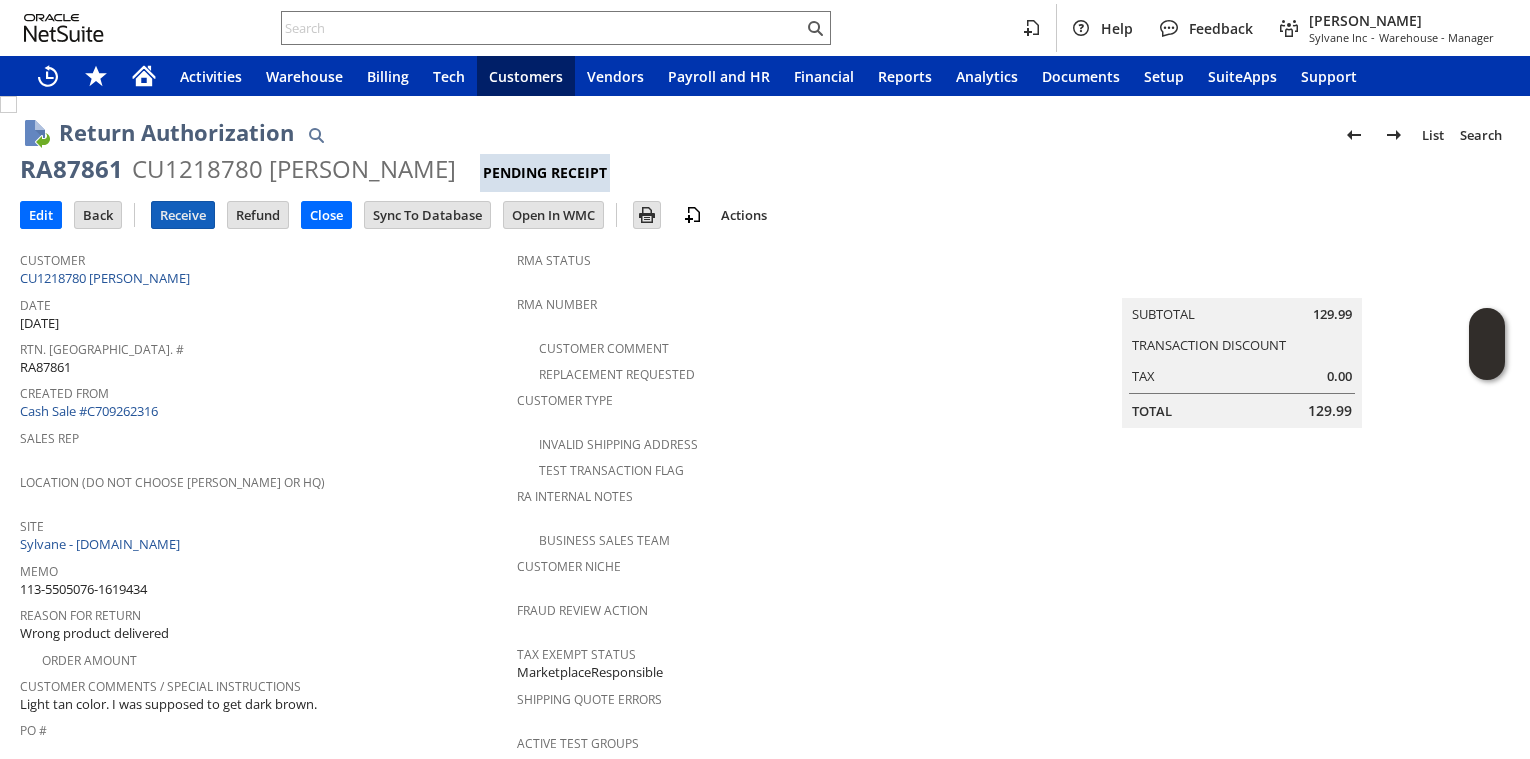 click on "Receive" at bounding box center (183, 215) 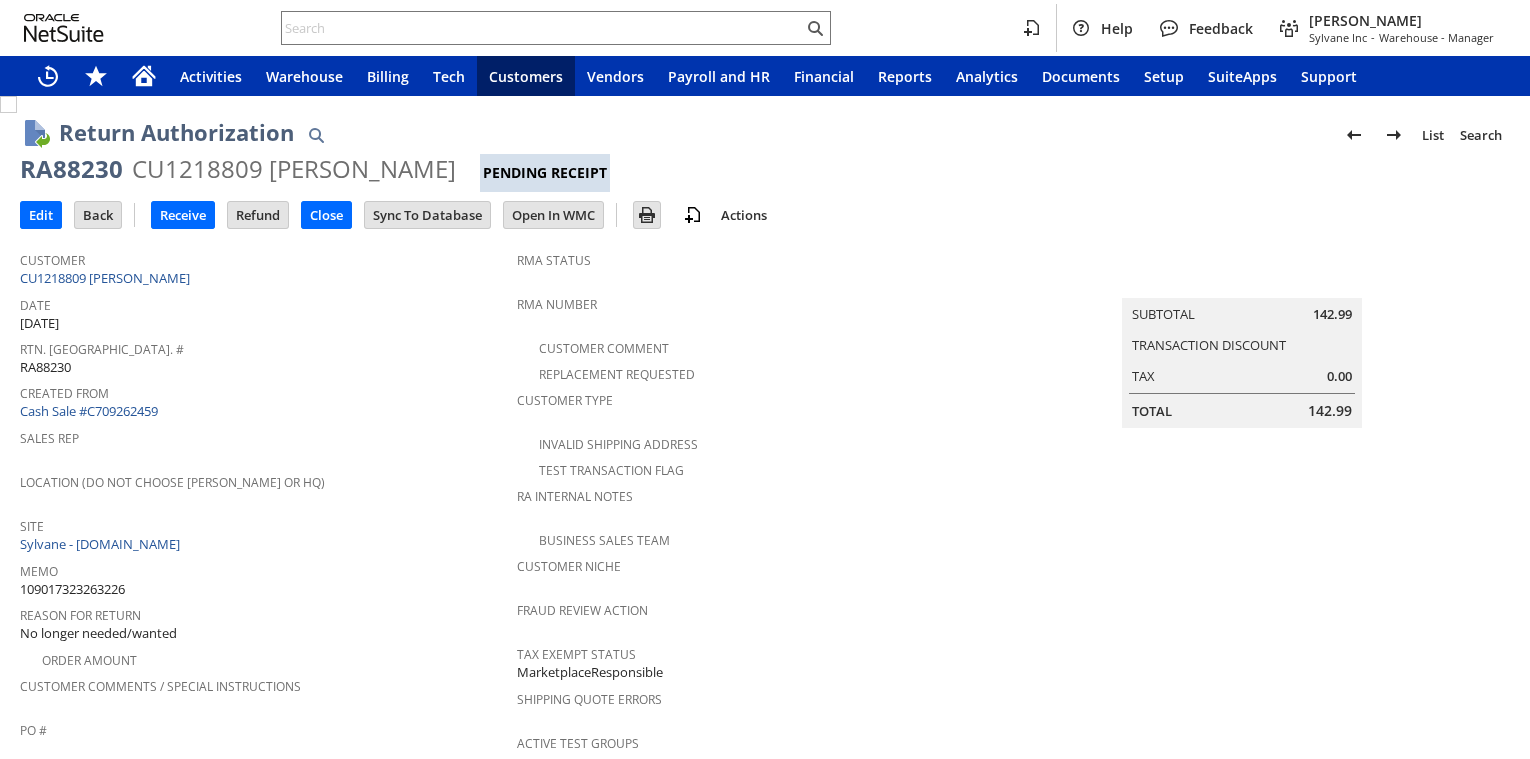 scroll, scrollTop: 0, scrollLeft: 0, axis: both 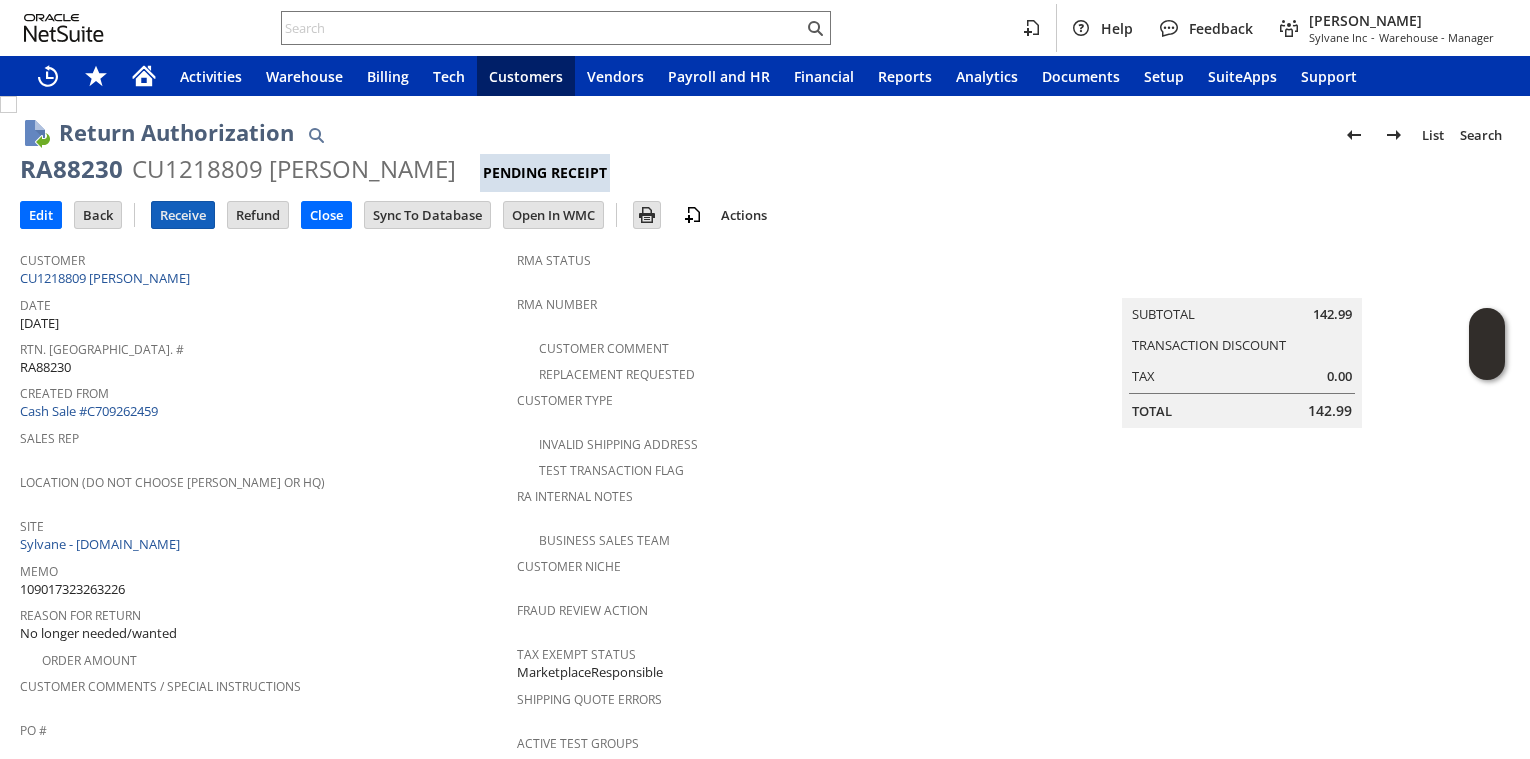 click on "Receive" at bounding box center [183, 215] 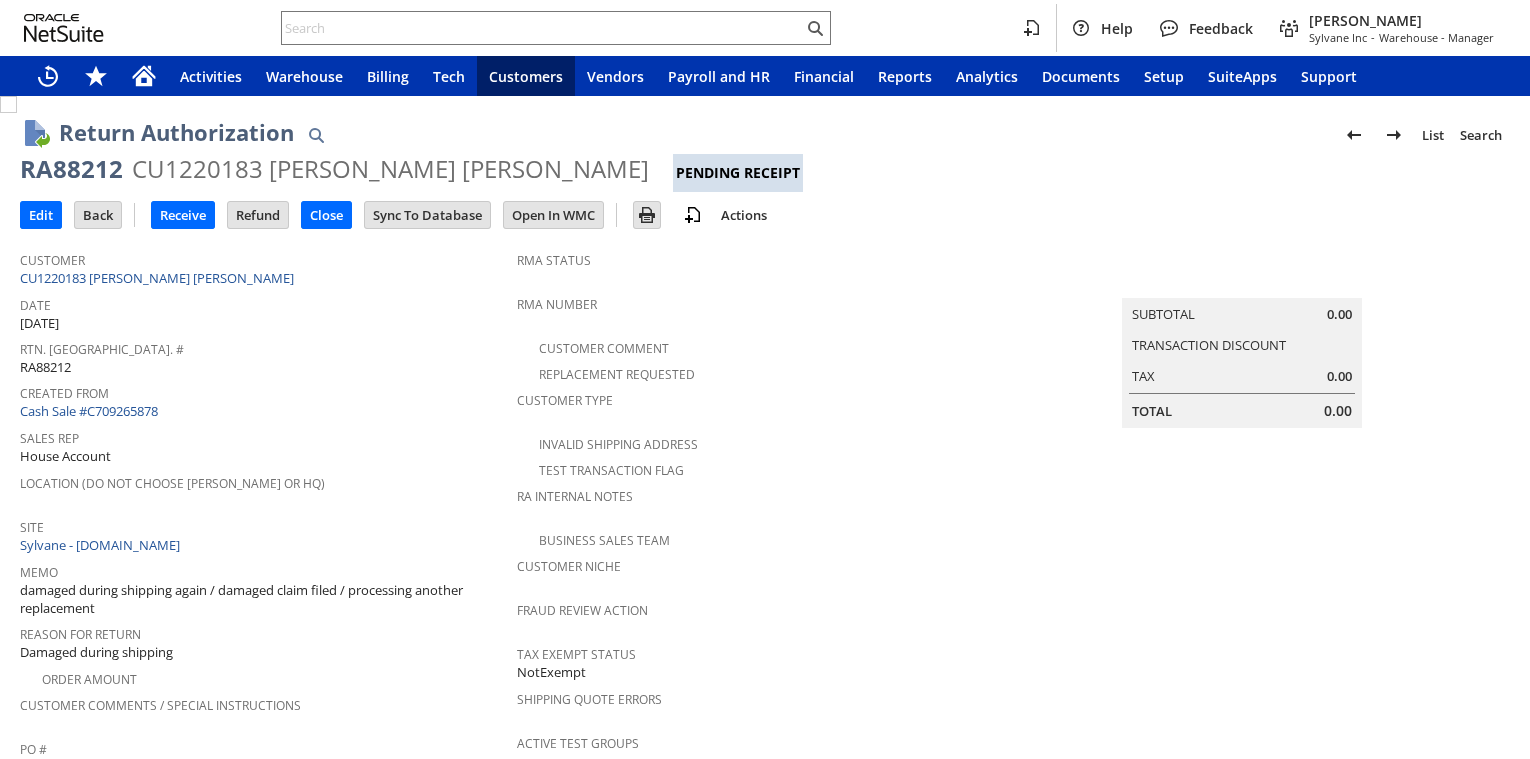 scroll, scrollTop: 0, scrollLeft: 0, axis: both 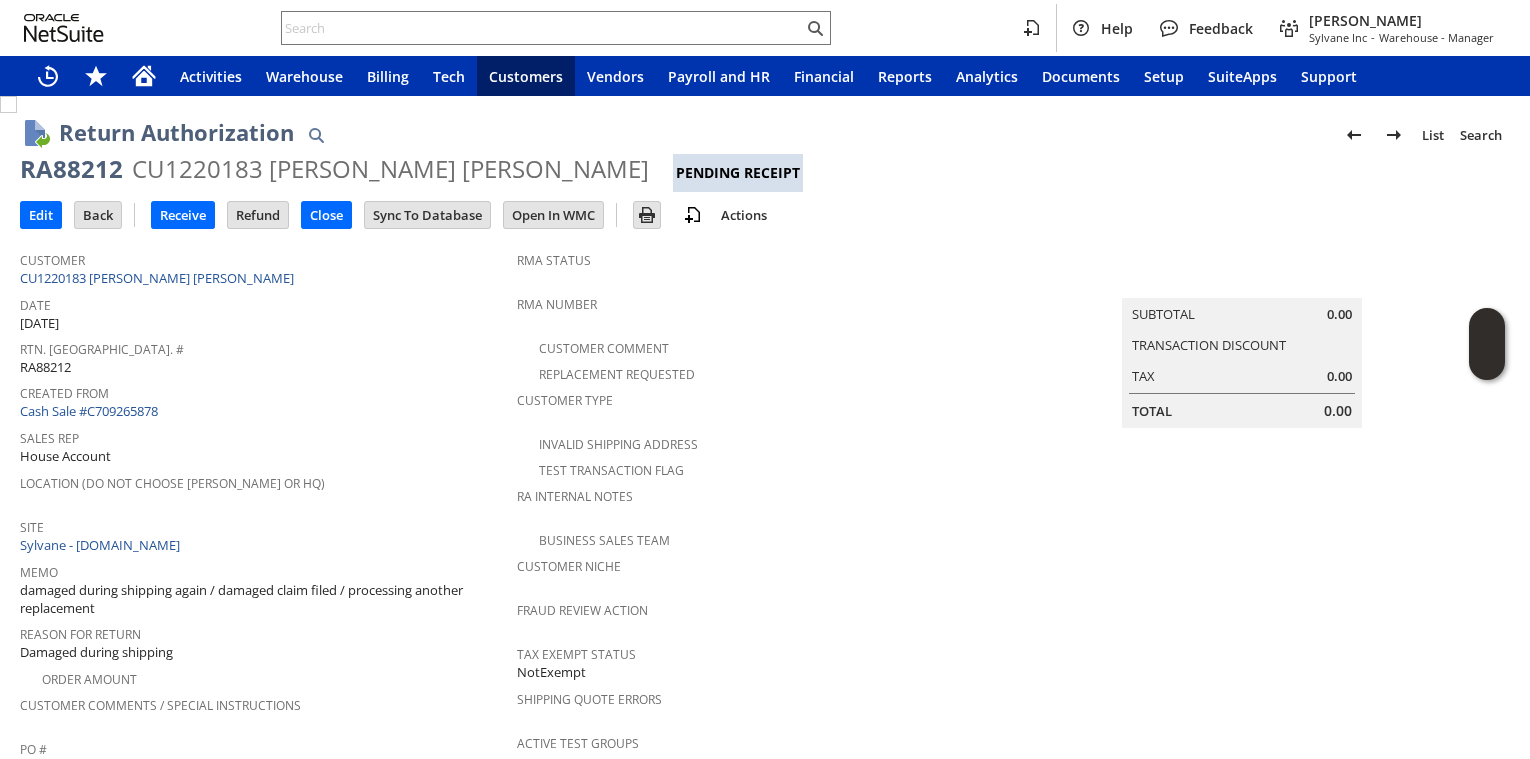click on "Receive" at bounding box center [189, 214] 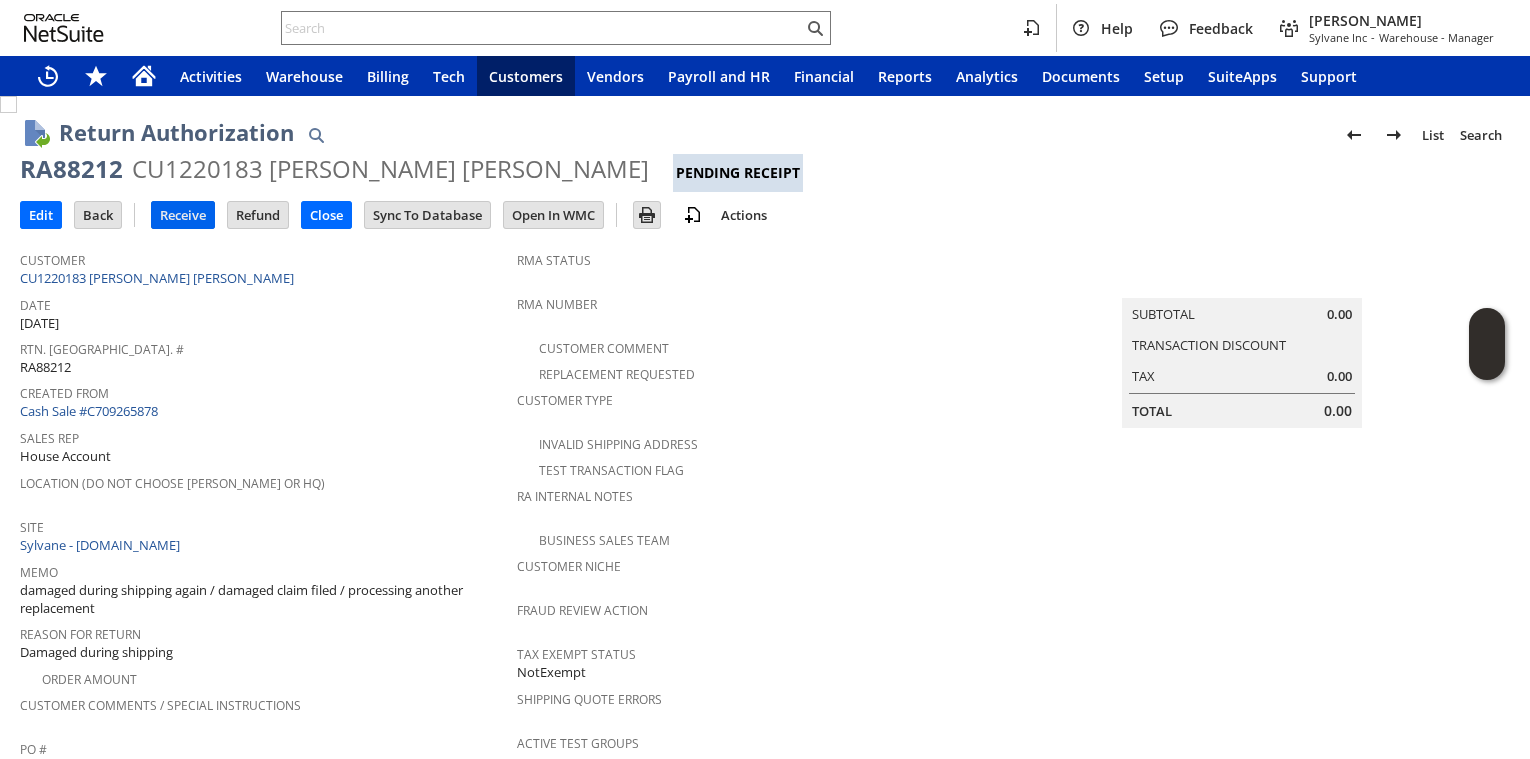 click on "Receive" at bounding box center (183, 215) 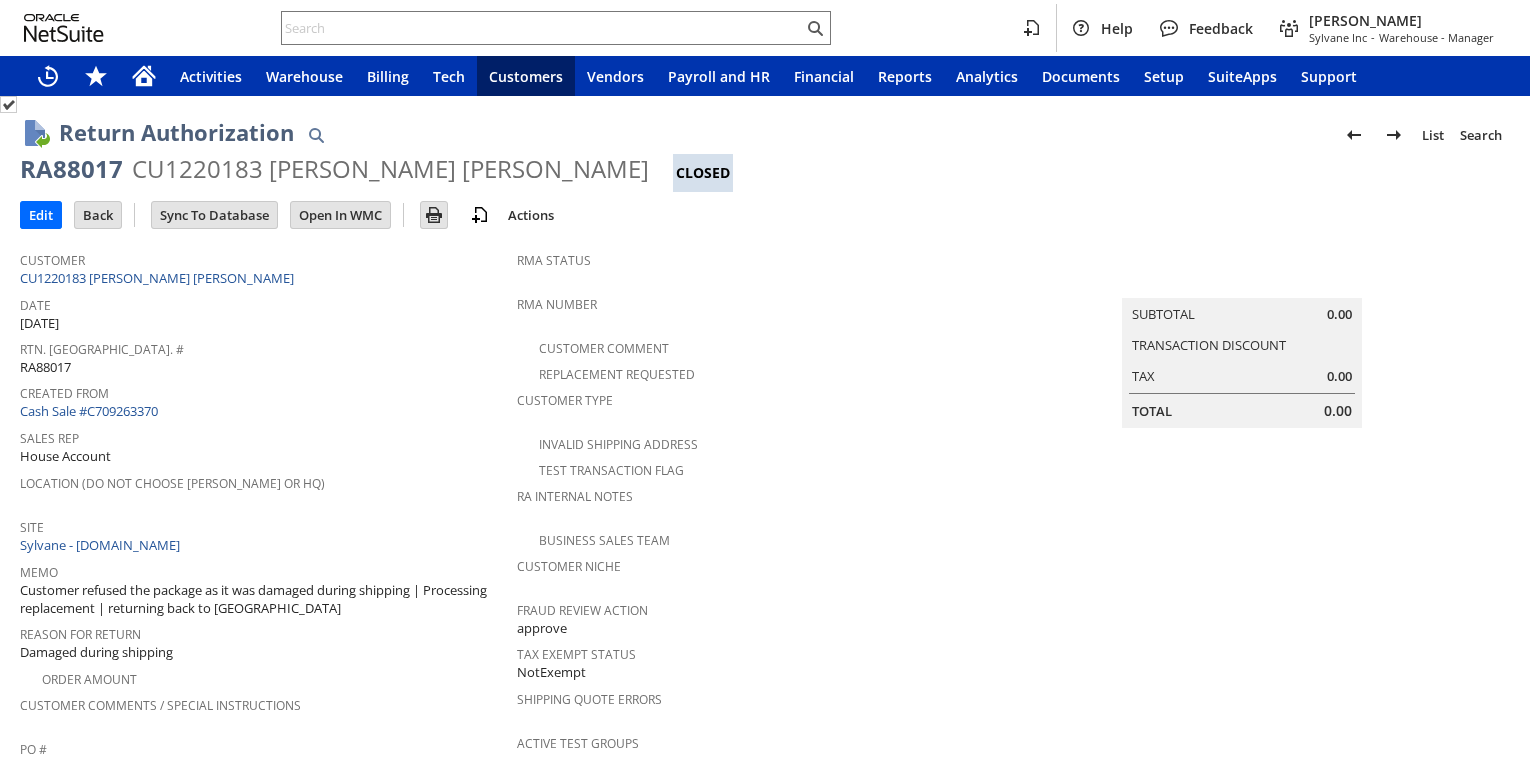 scroll, scrollTop: 0, scrollLeft: 0, axis: both 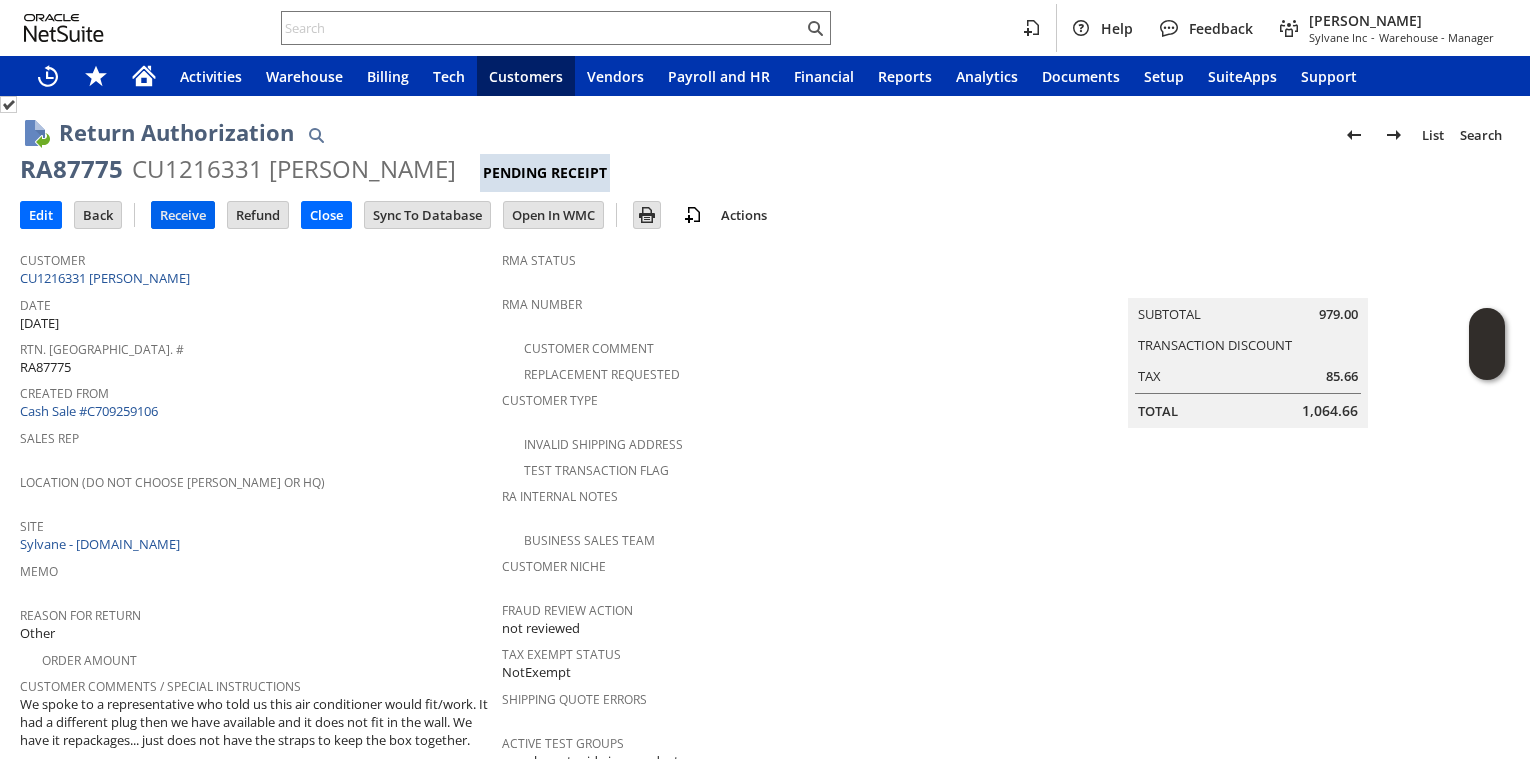click on "Receive" at bounding box center (183, 215) 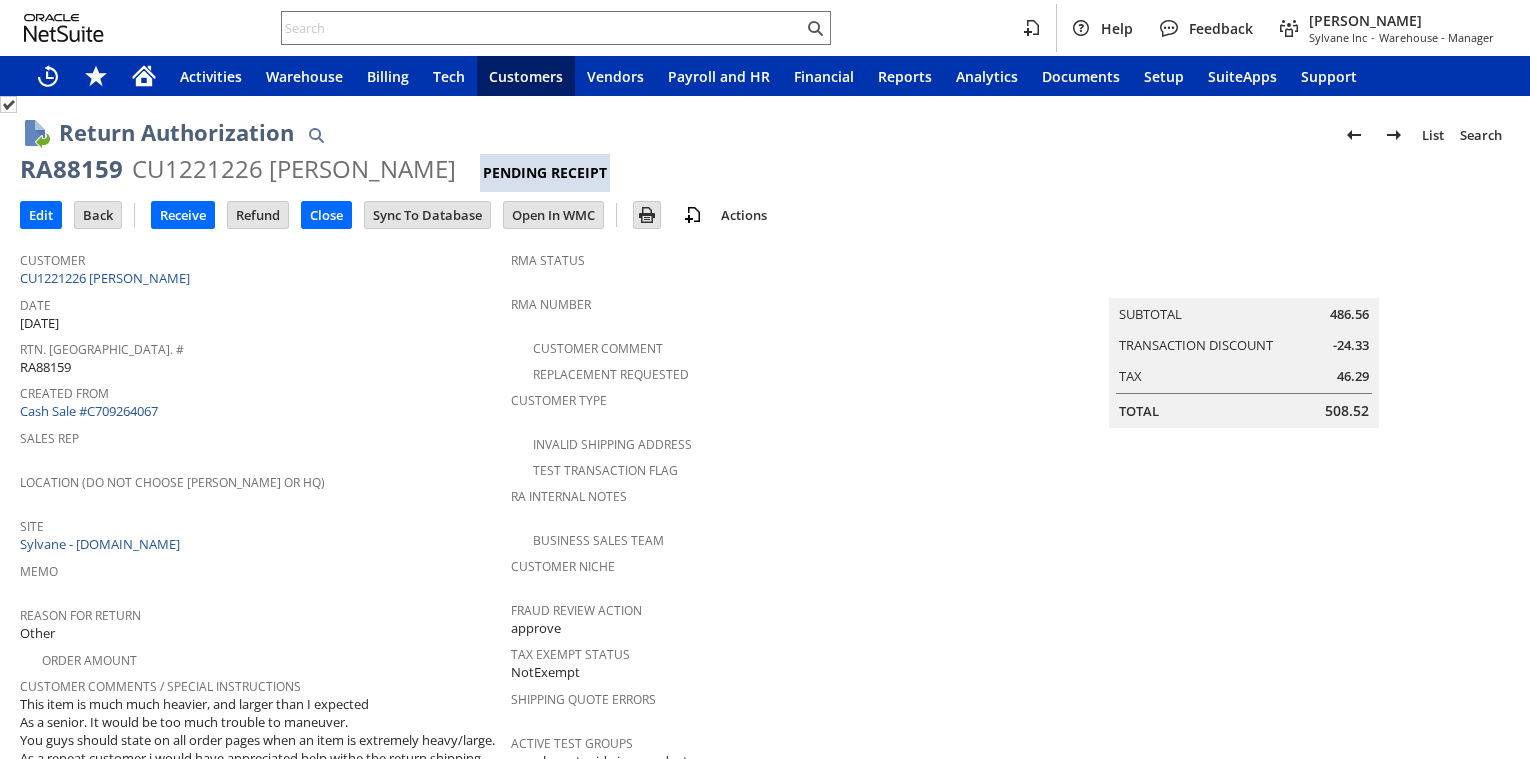 scroll, scrollTop: 0, scrollLeft: 0, axis: both 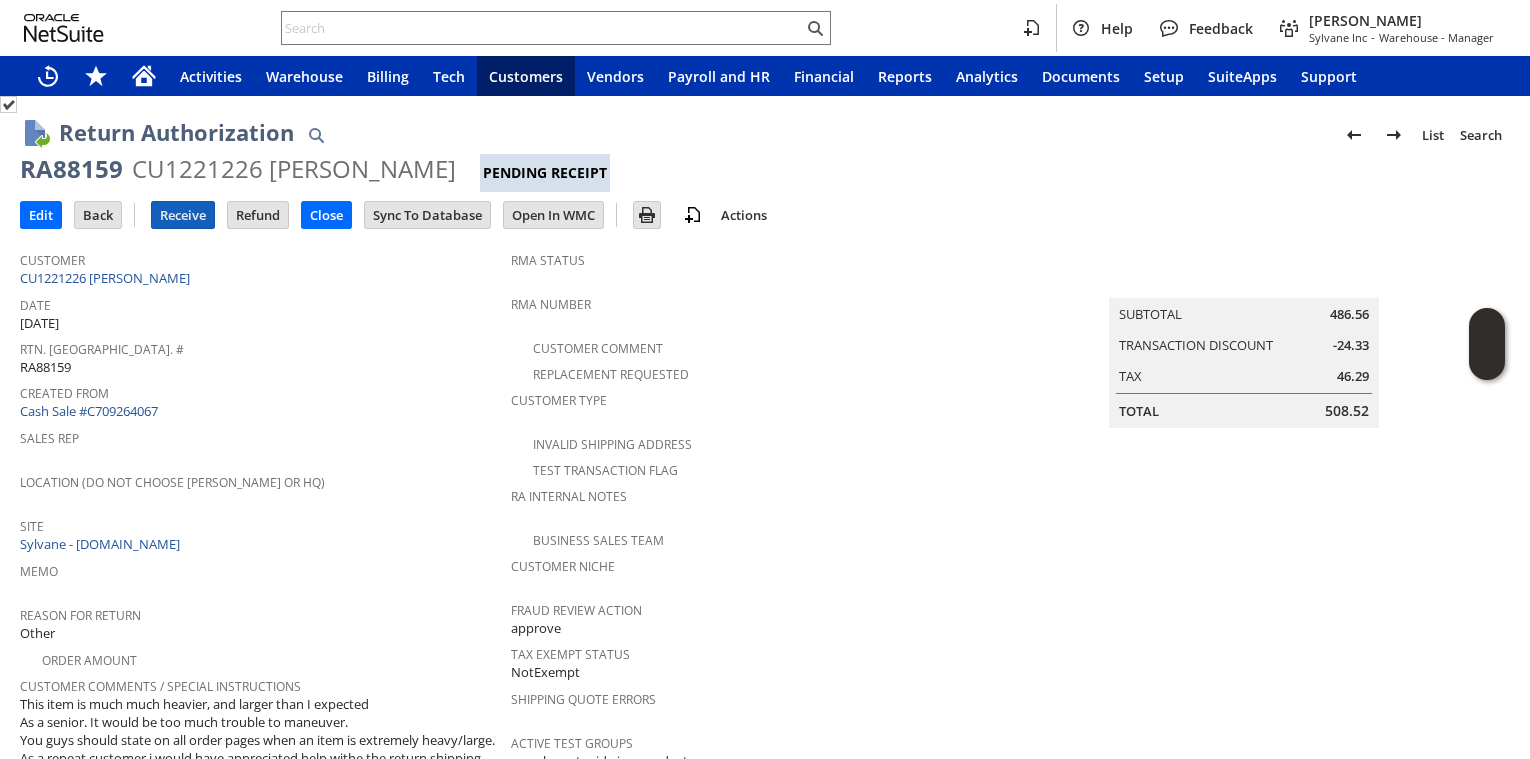 click on "Receive" at bounding box center [183, 215] 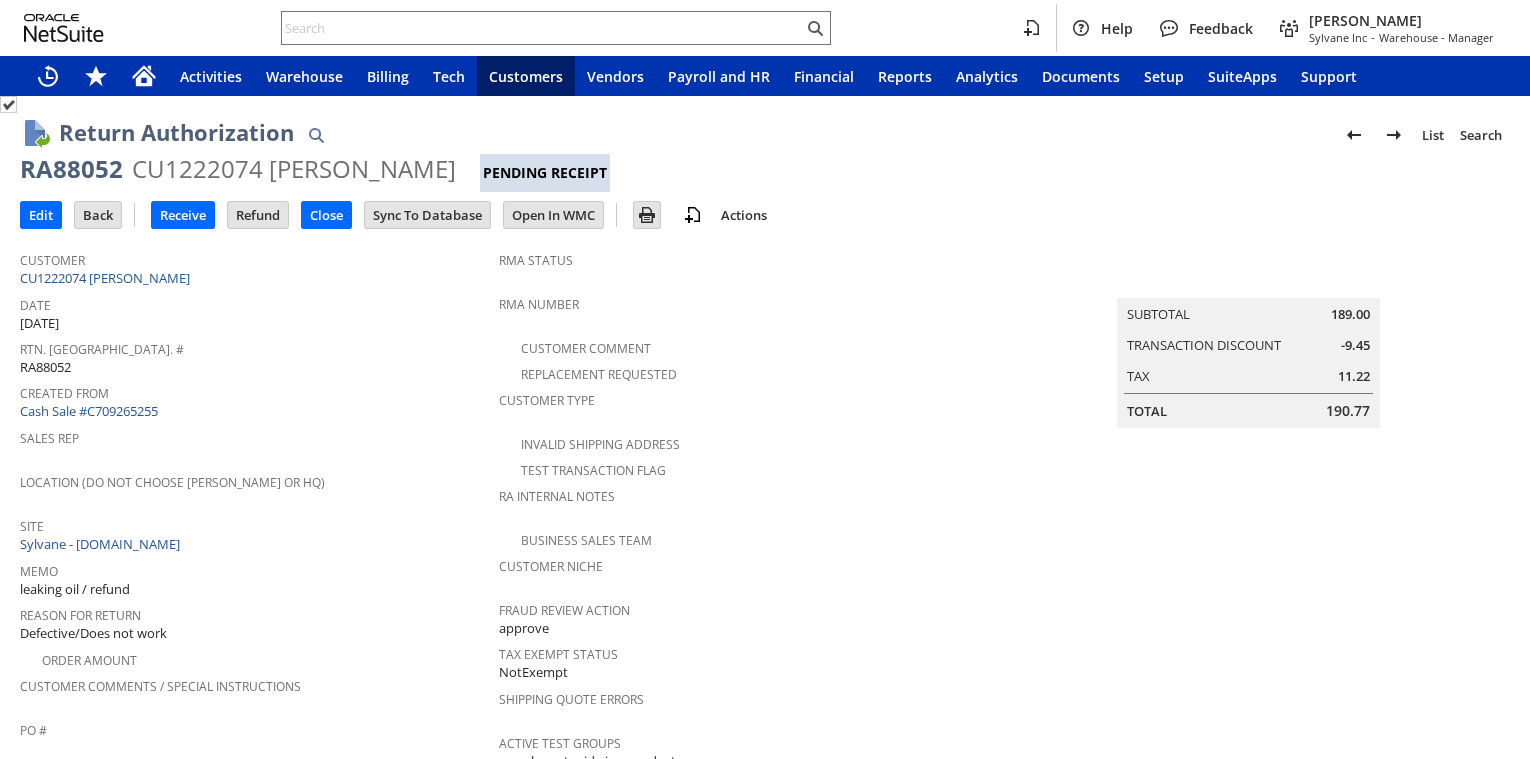 scroll, scrollTop: 0, scrollLeft: 0, axis: both 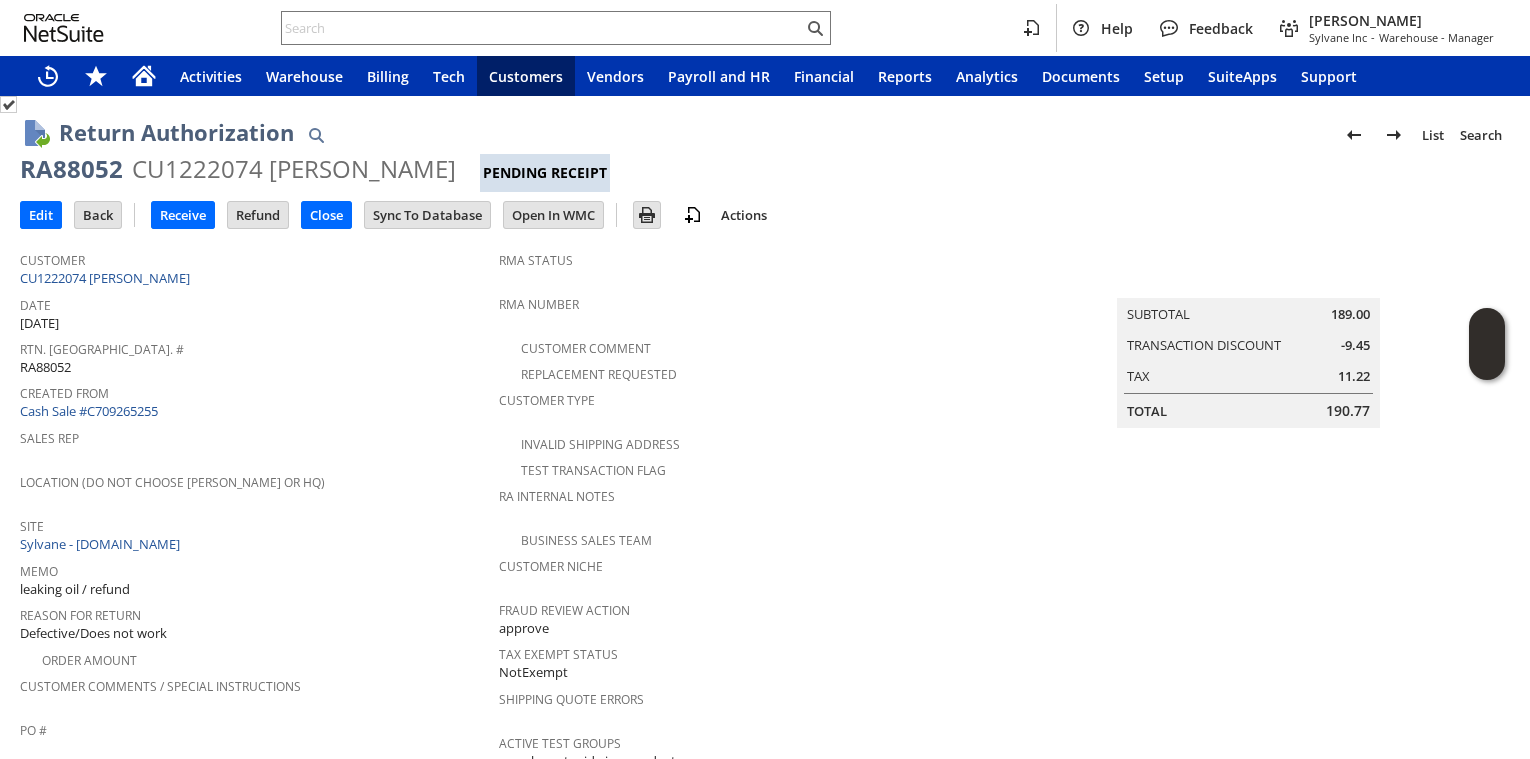 click on "Receive" at bounding box center (189, 214) 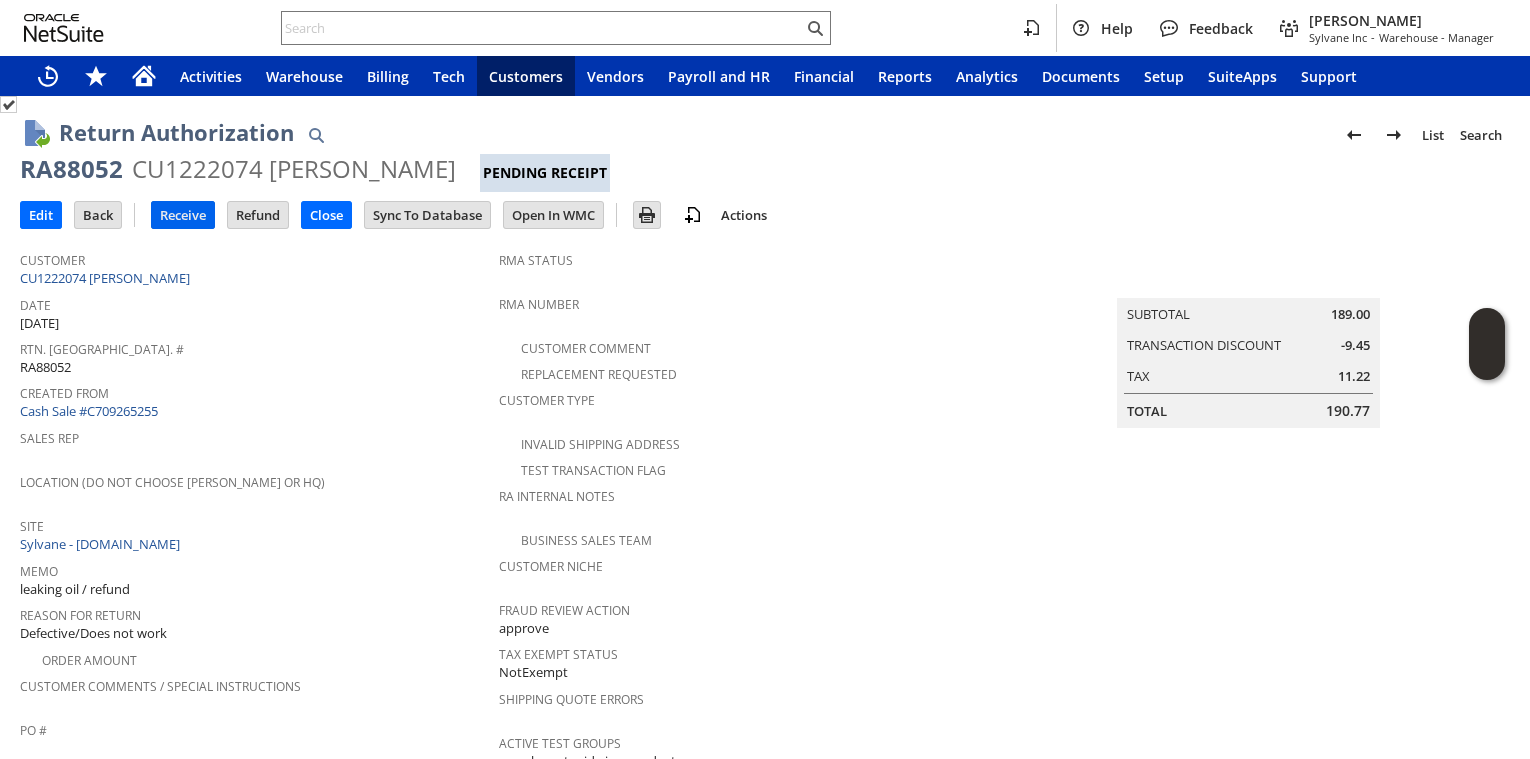click on "Receive" at bounding box center (183, 215) 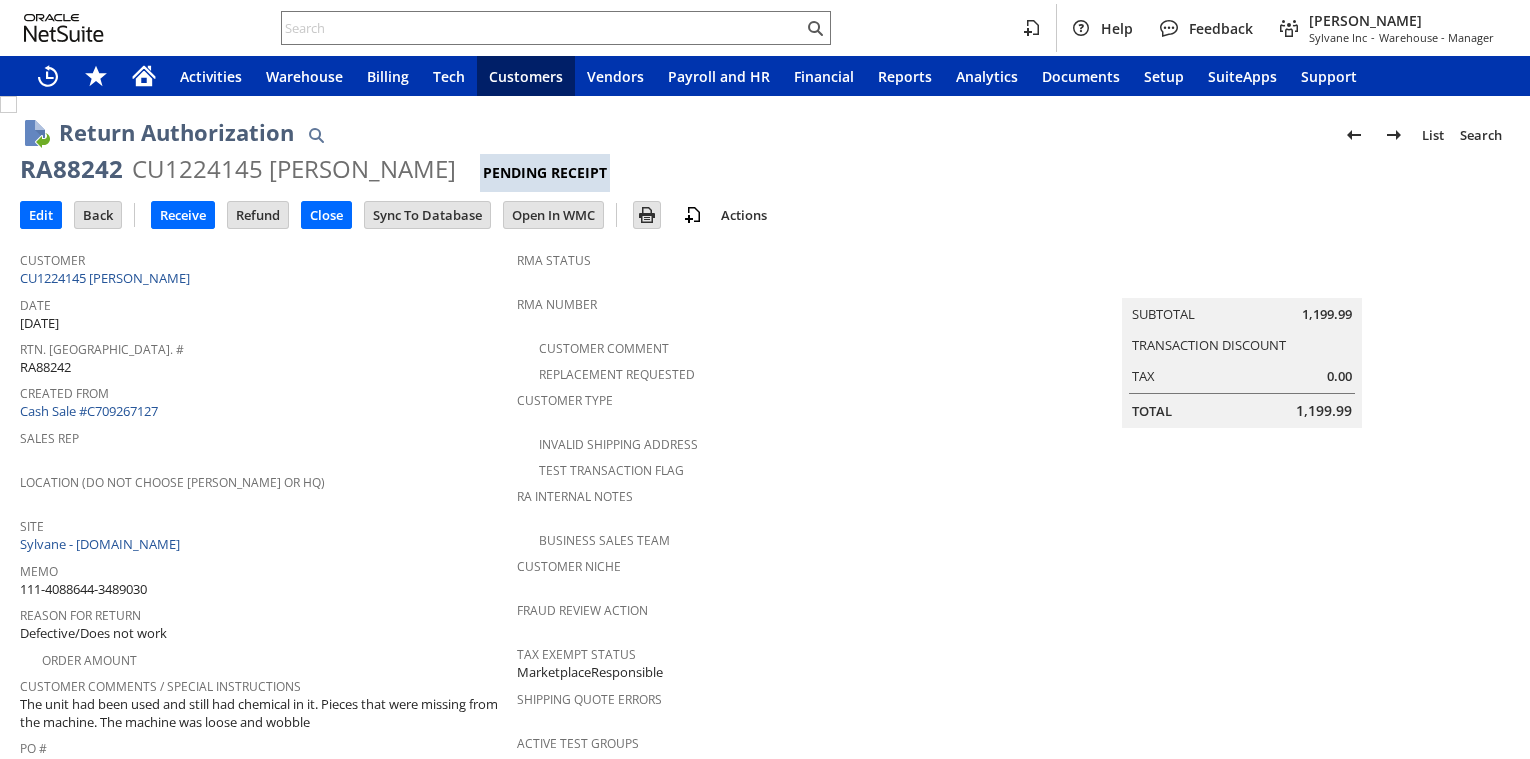 scroll, scrollTop: 0, scrollLeft: 0, axis: both 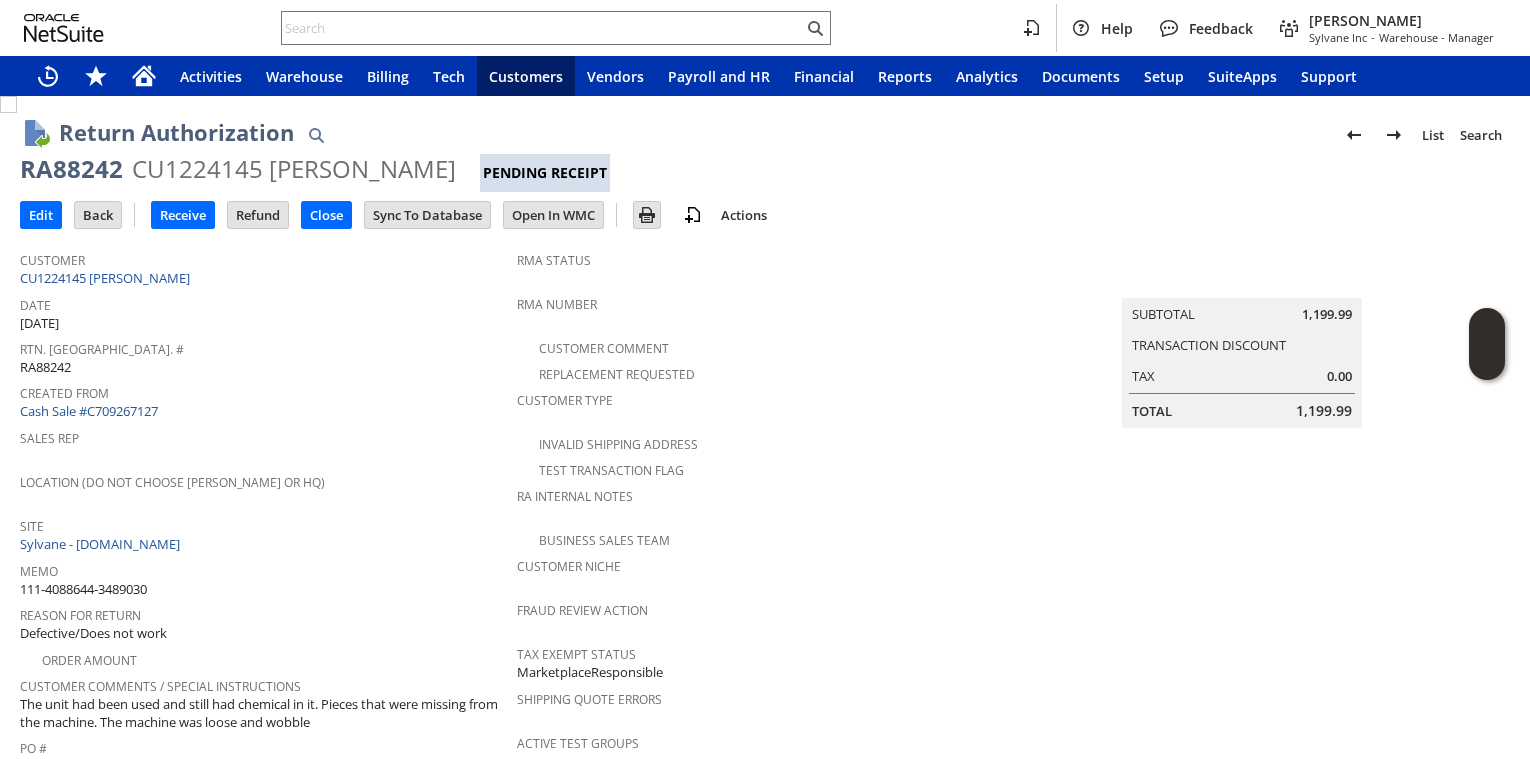 click on "Receive" at bounding box center (189, 214) 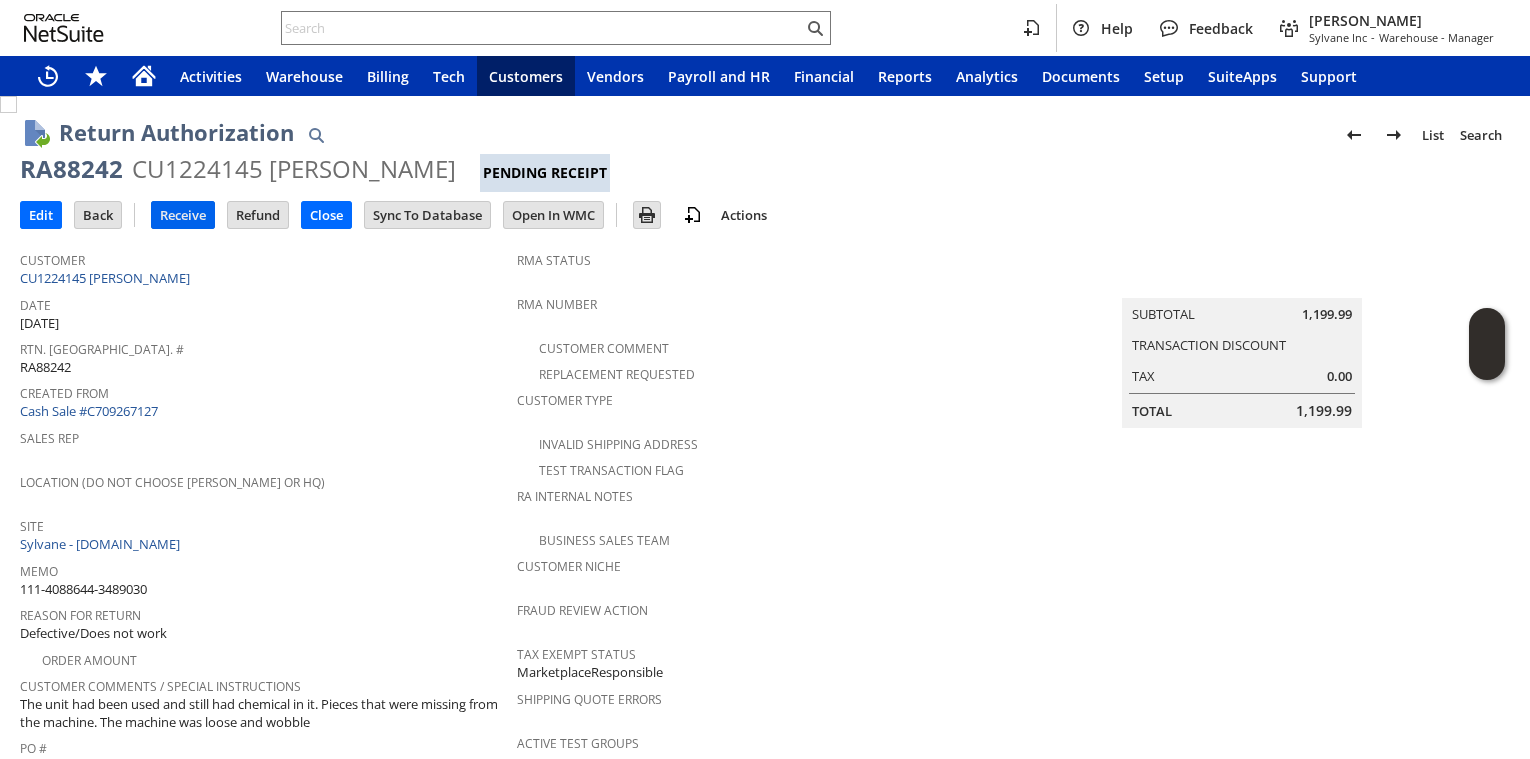 click on "Receive" at bounding box center (183, 215) 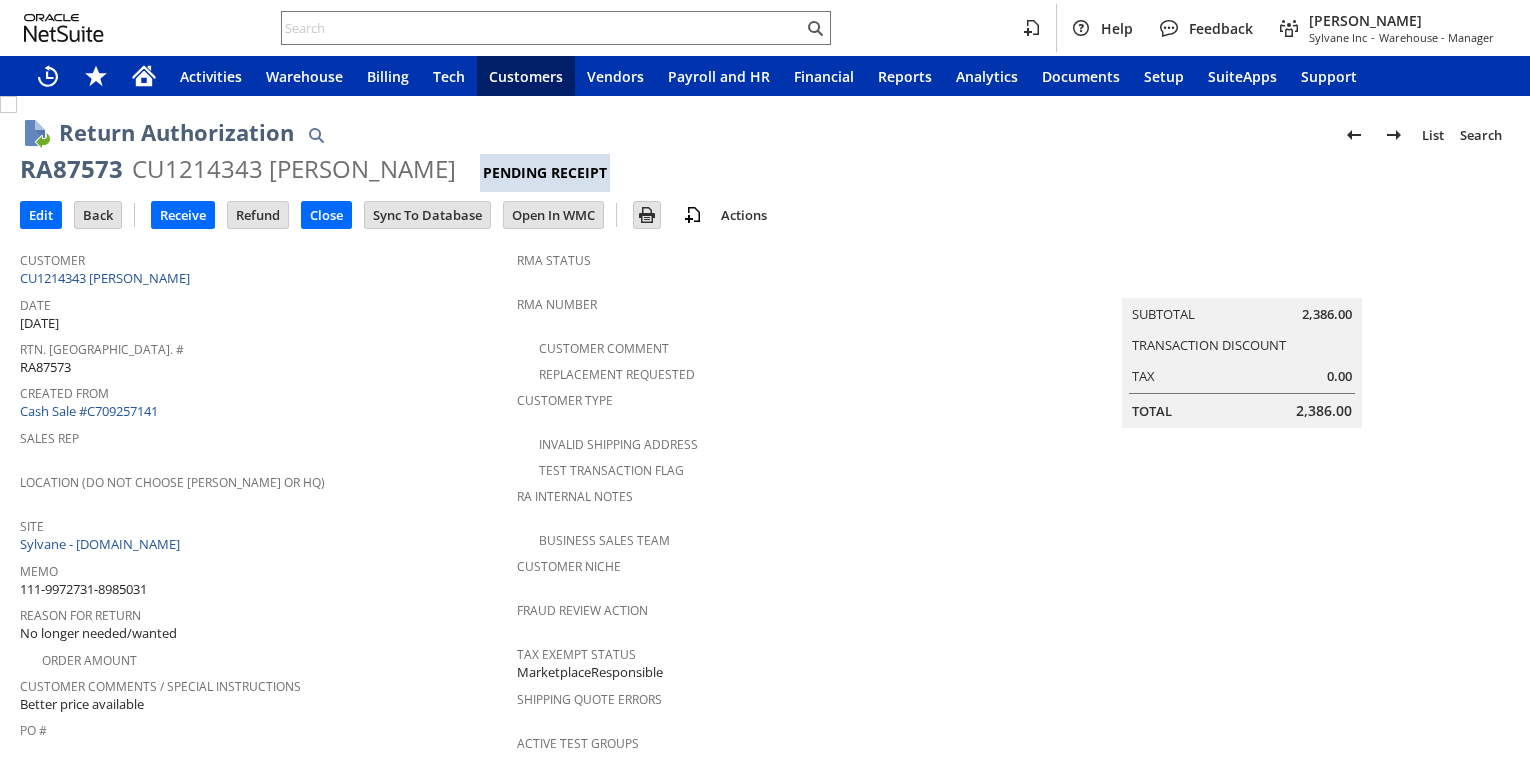 scroll, scrollTop: 0, scrollLeft: 0, axis: both 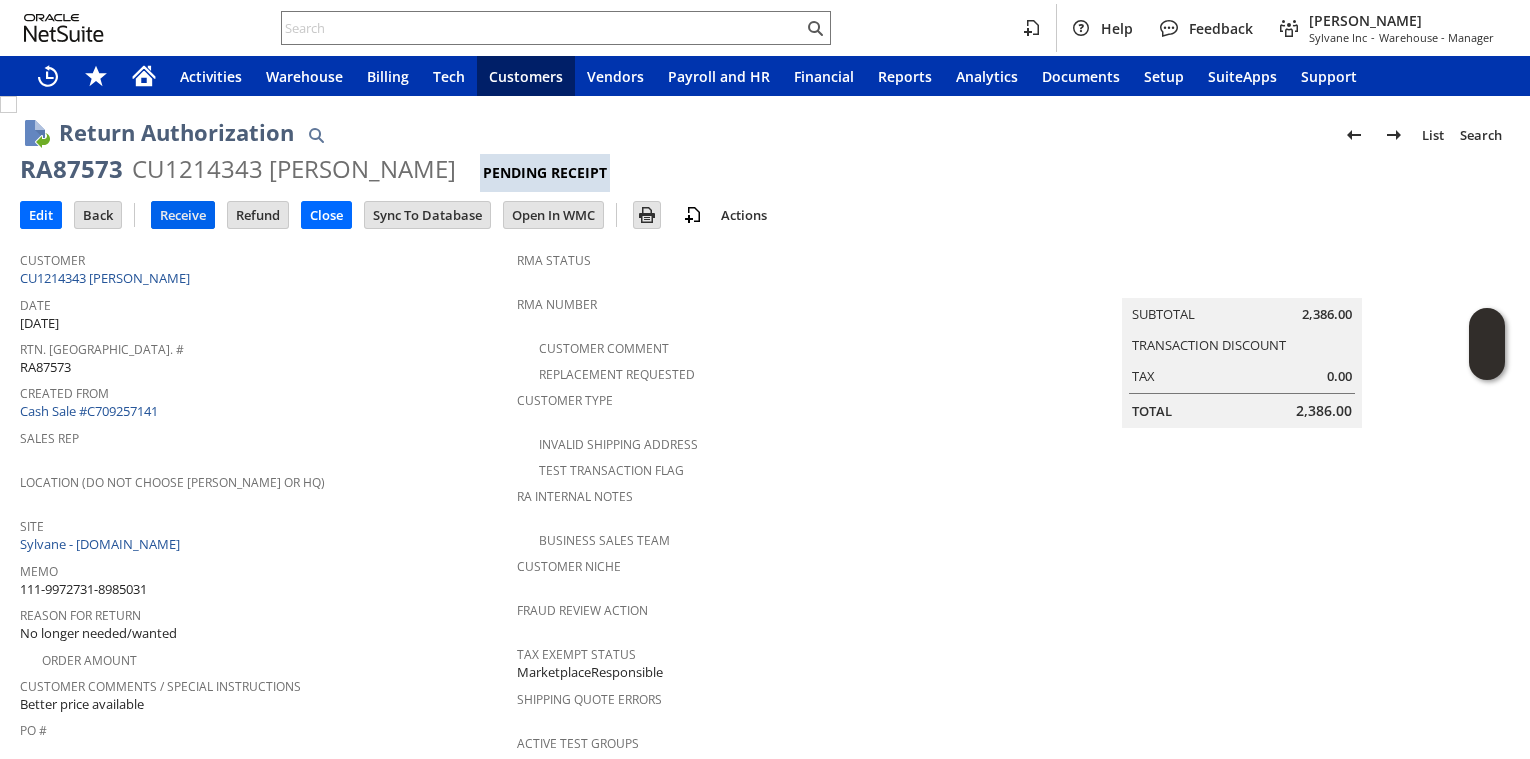 click on "Receive" at bounding box center [183, 215] 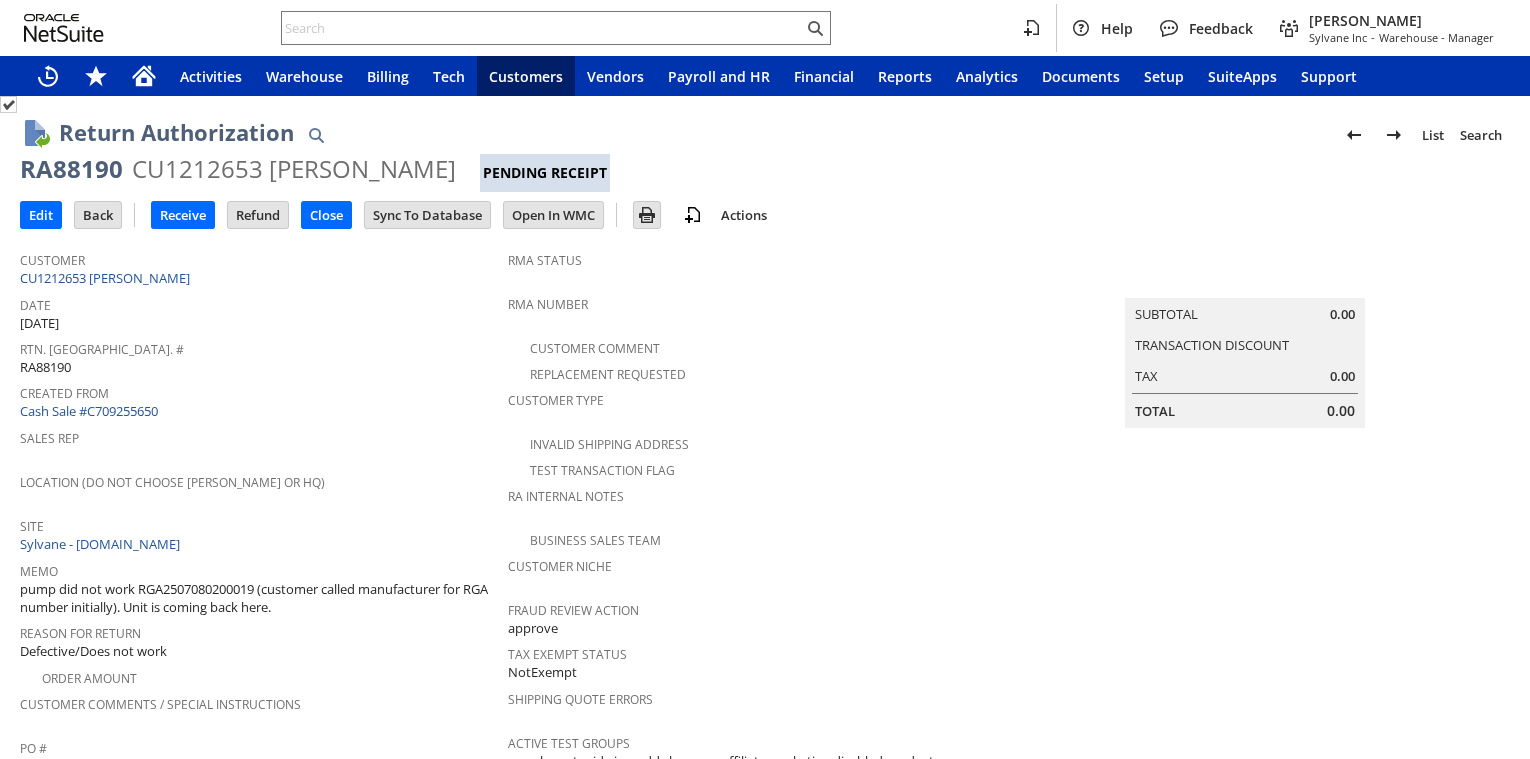 scroll, scrollTop: 0, scrollLeft: 0, axis: both 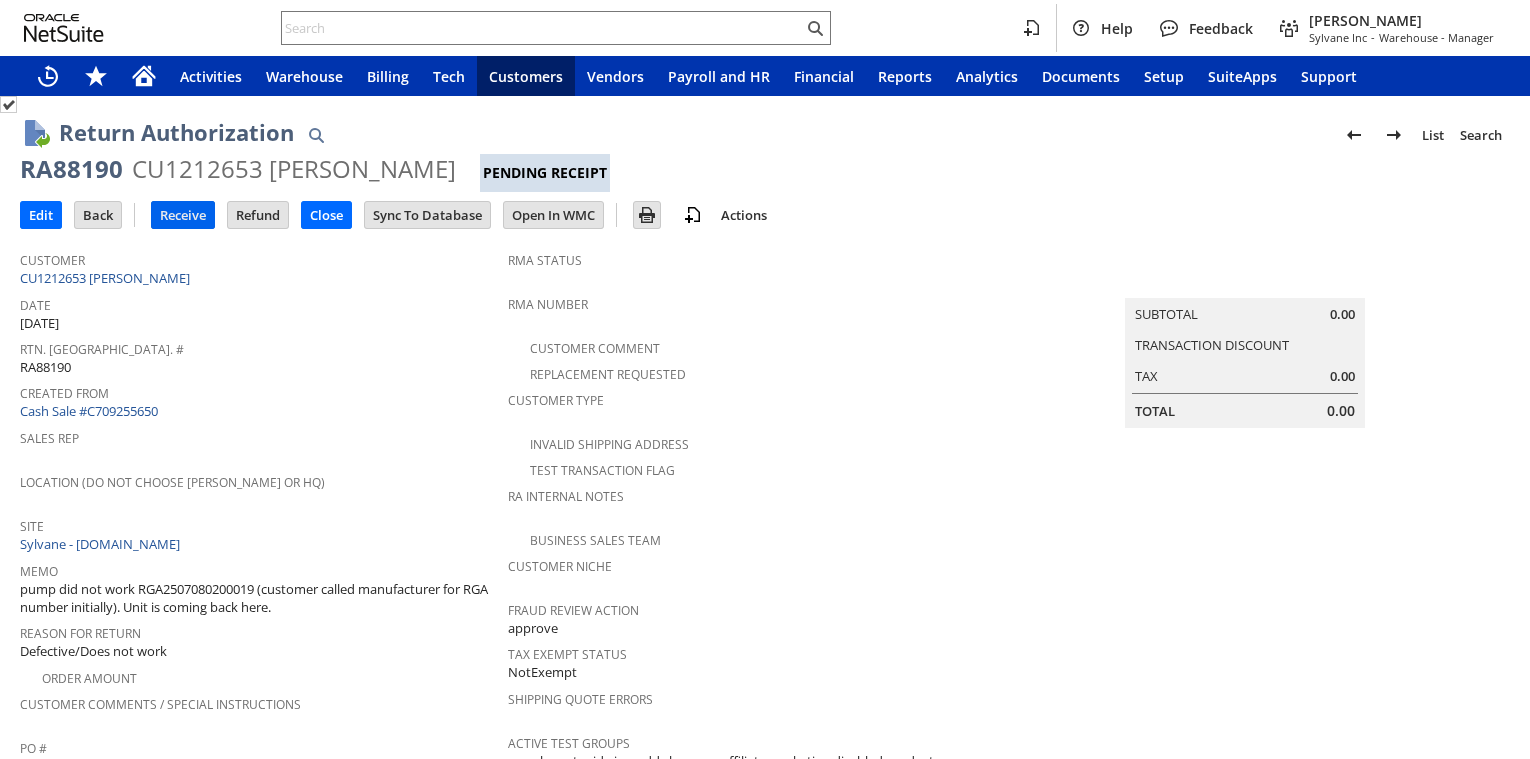 click on "Receive" at bounding box center (183, 215) 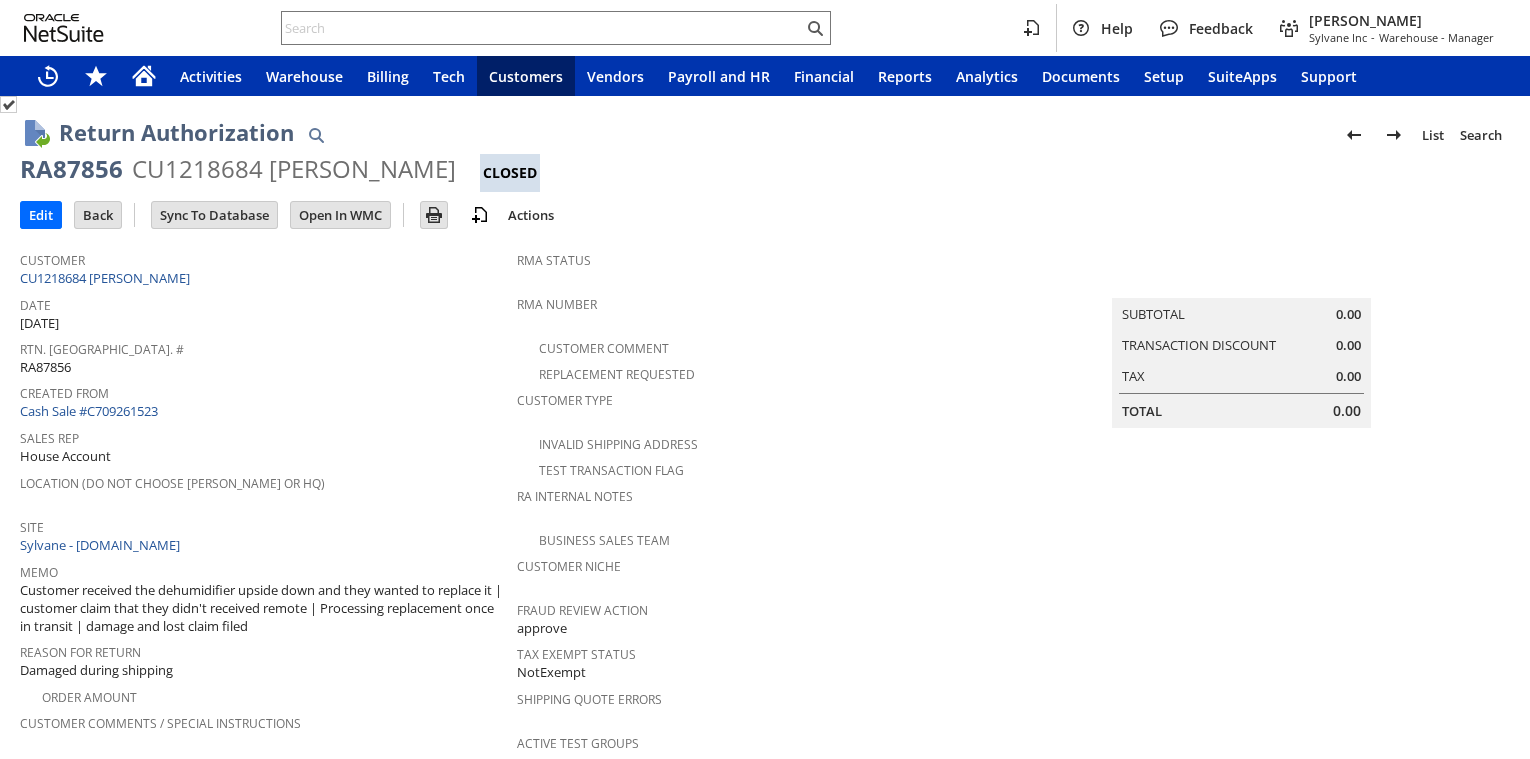 scroll, scrollTop: 0, scrollLeft: 0, axis: both 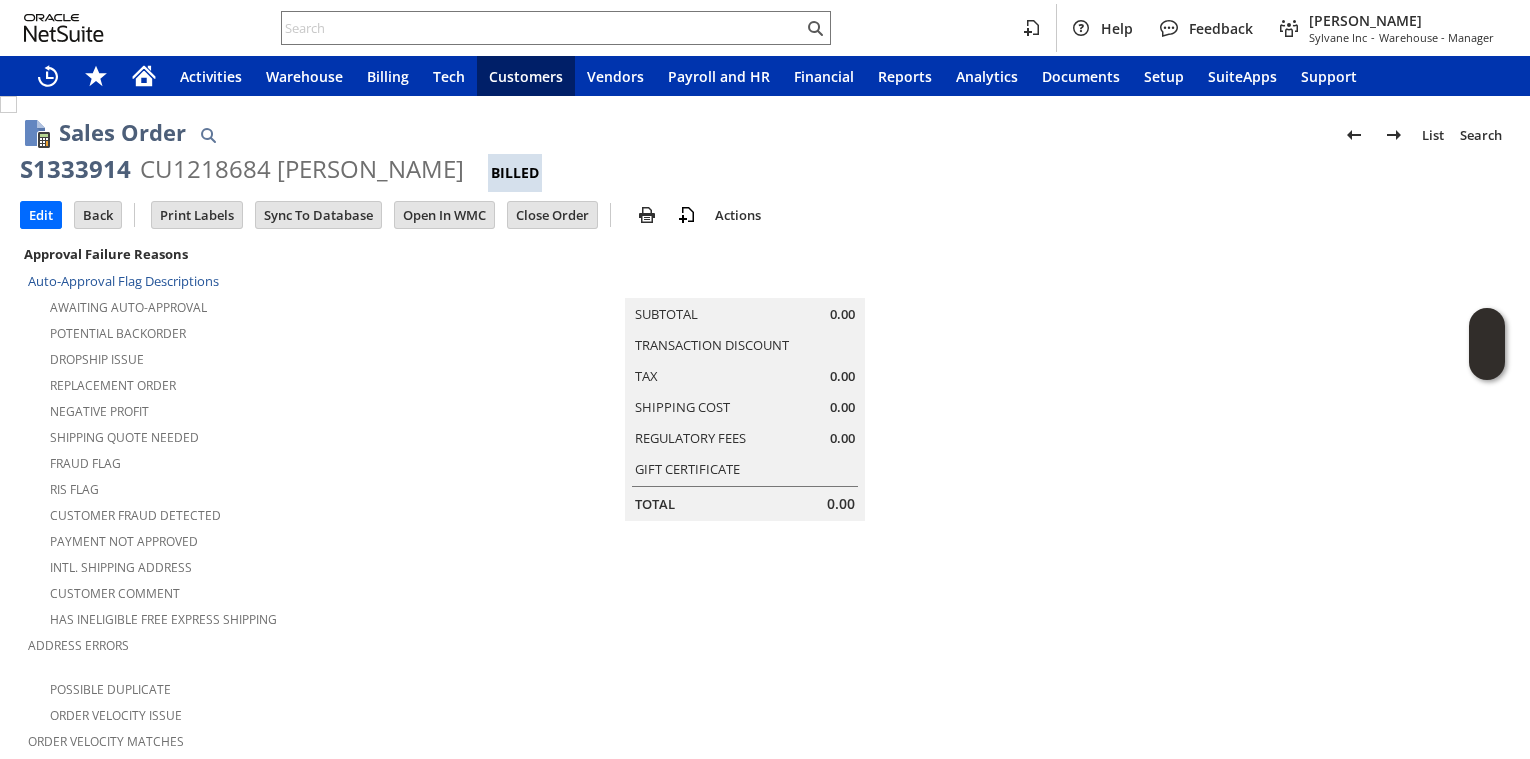 click on "S1333914" at bounding box center (75, 169) 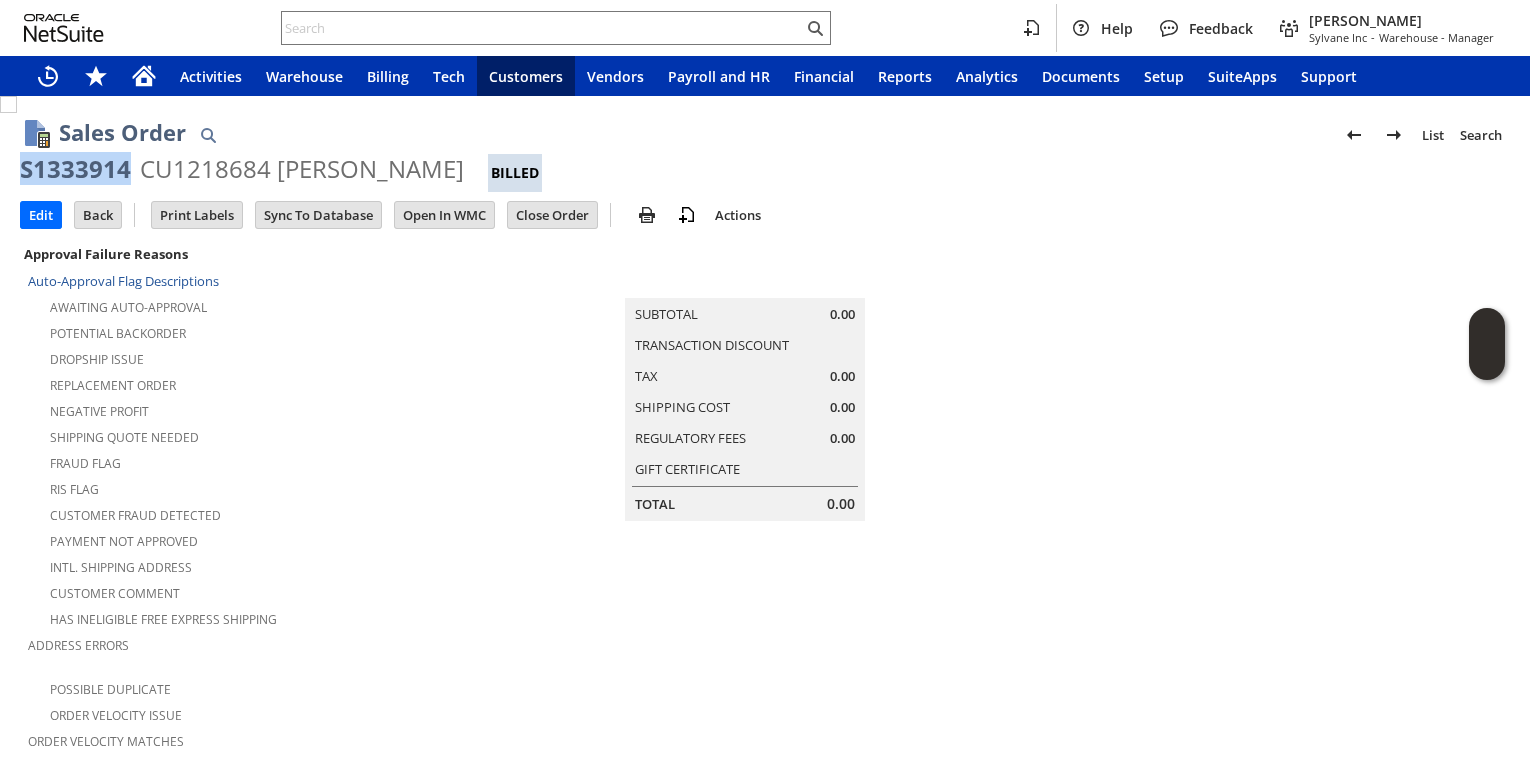 click on "S1333914" at bounding box center [75, 169] 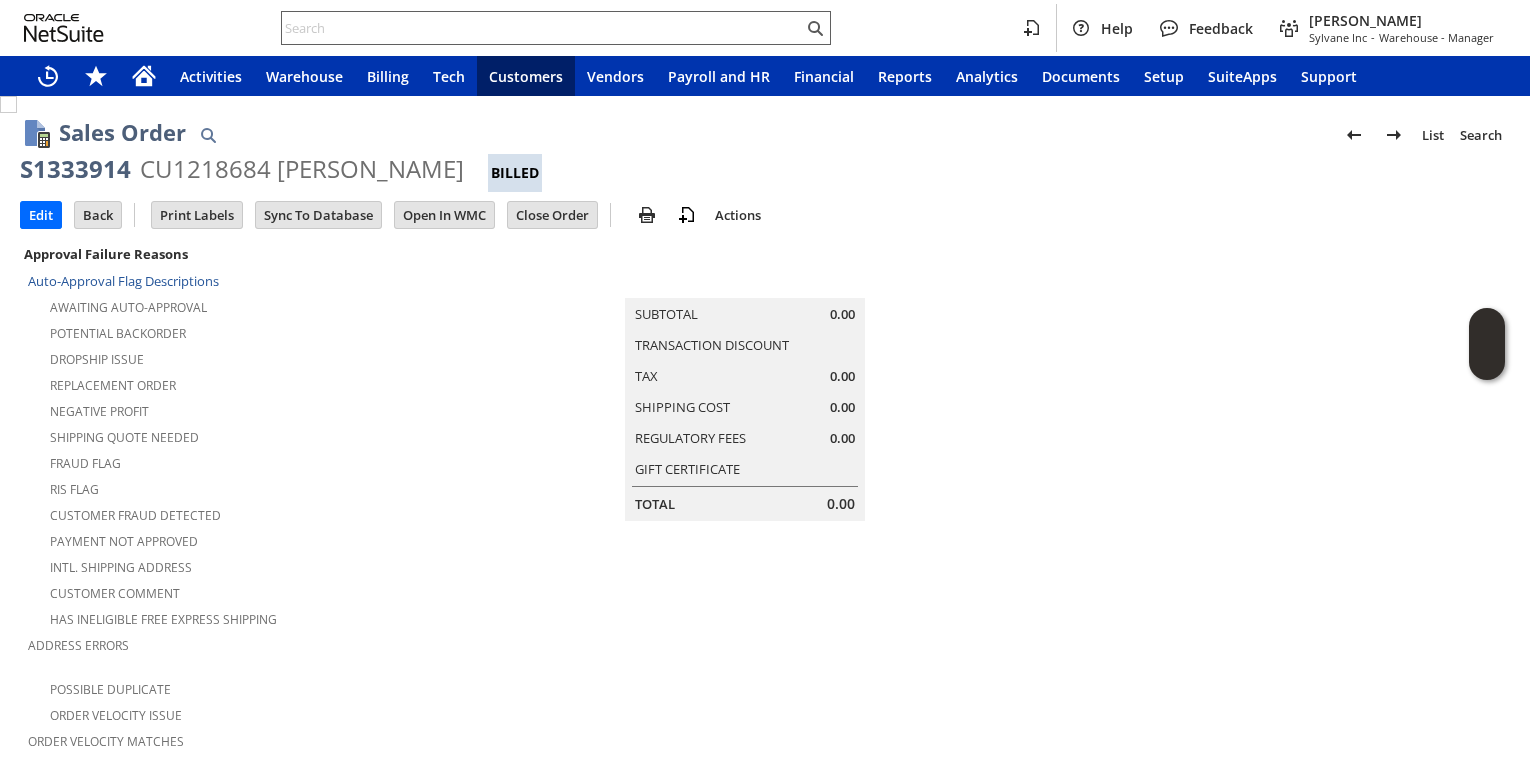 click at bounding box center [542, 28] 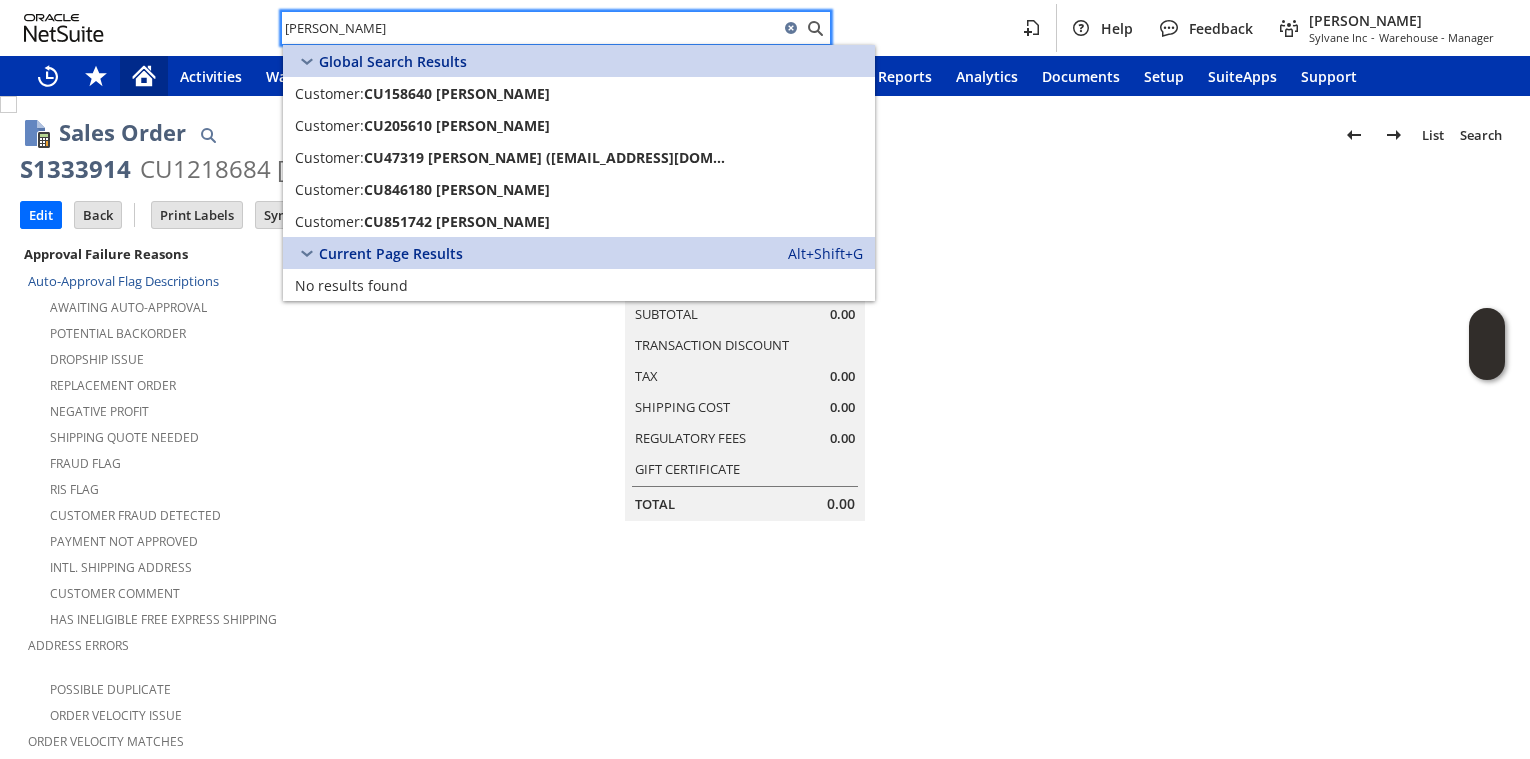 type on "pamela white" 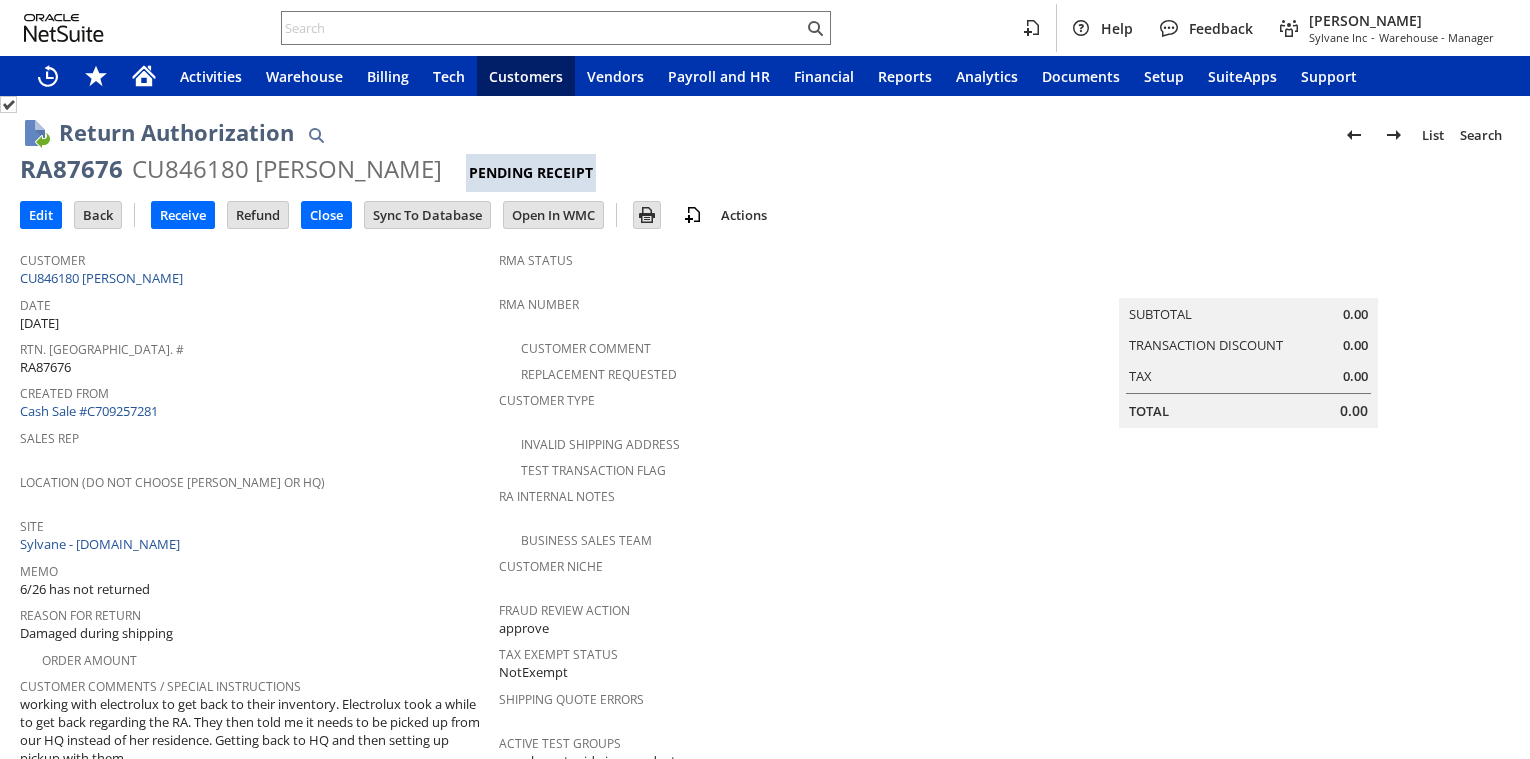 scroll, scrollTop: 0, scrollLeft: 0, axis: both 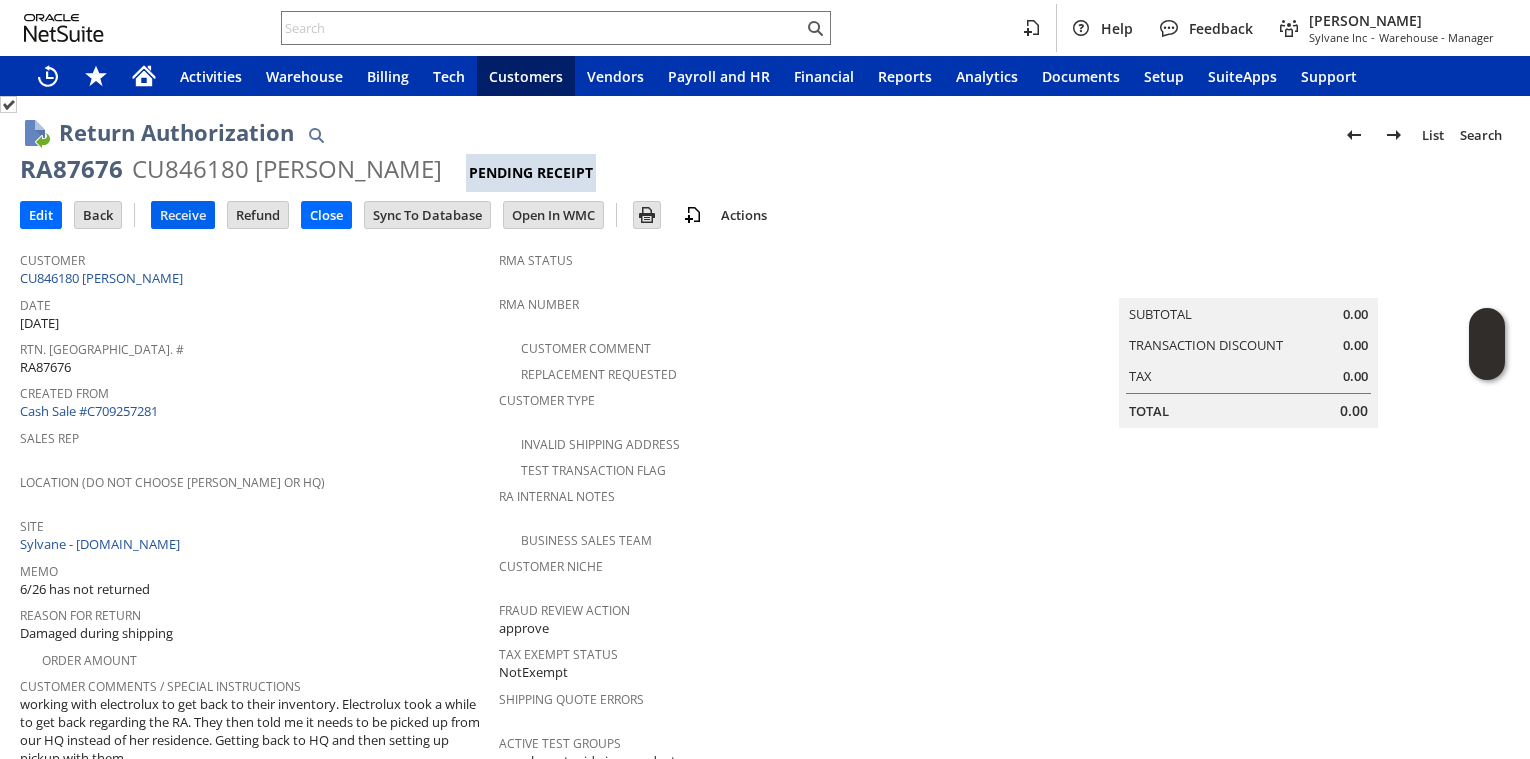click on "Receive" at bounding box center [183, 215] 